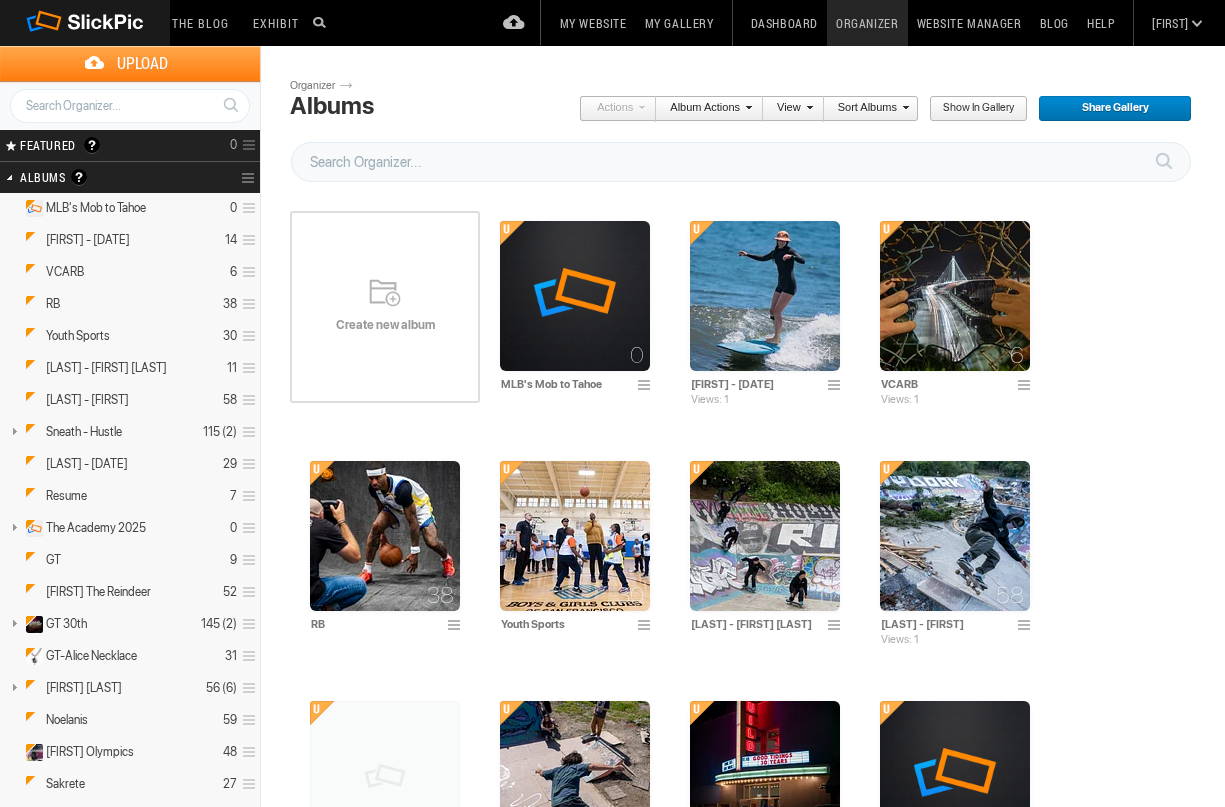 scroll, scrollTop: 0, scrollLeft: 0, axis: both 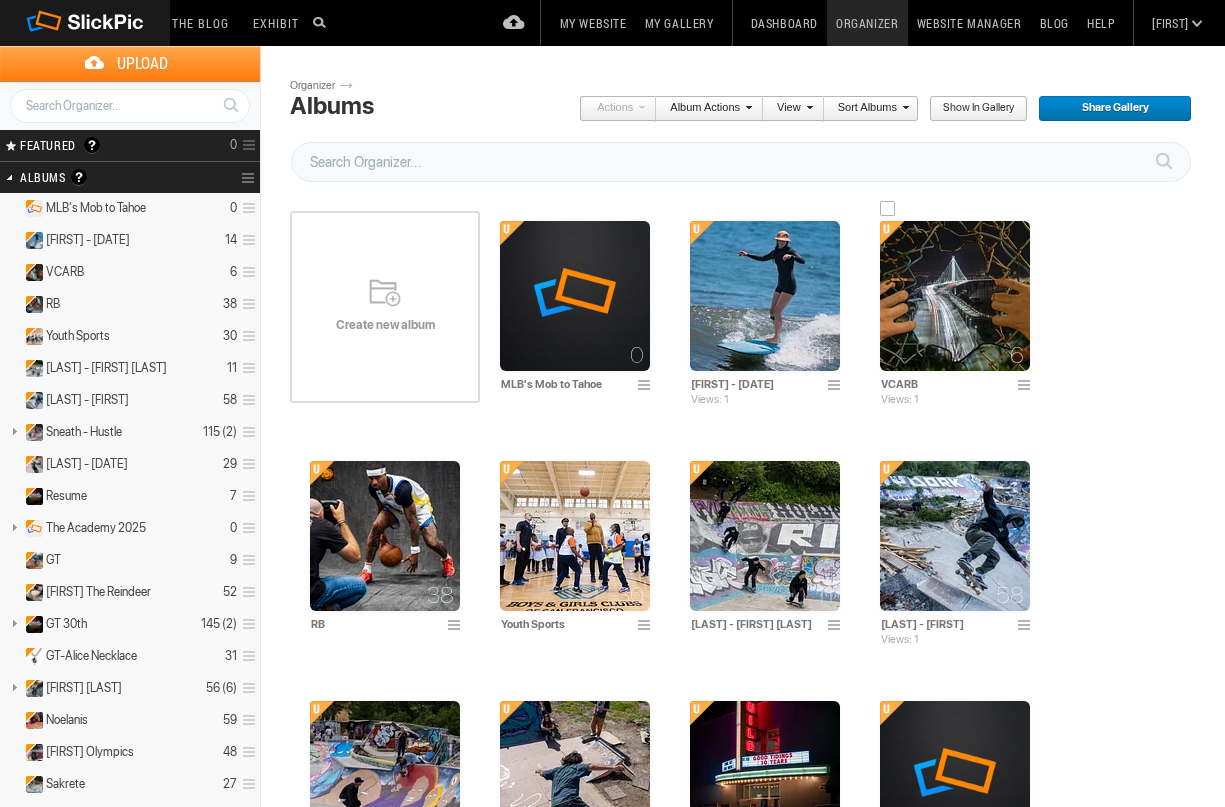 click at bounding box center (955, 296) 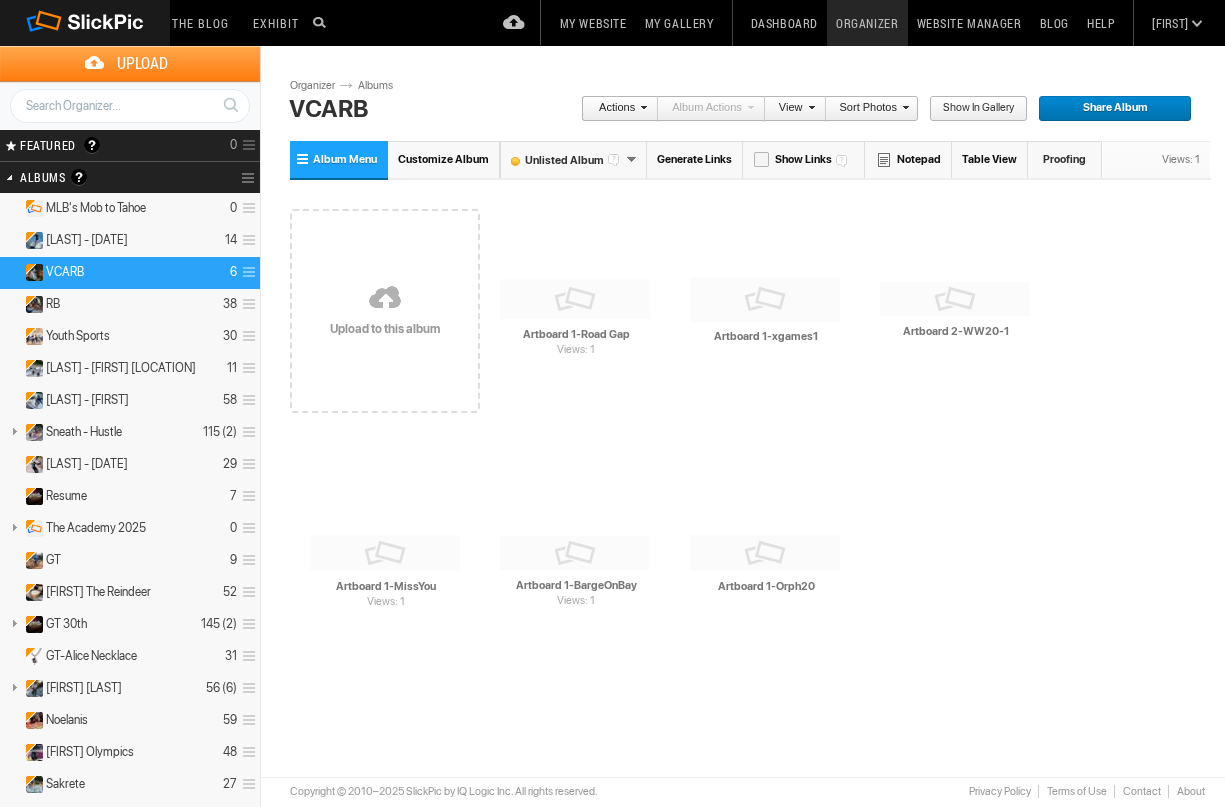 scroll, scrollTop: 0, scrollLeft: 0, axis: both 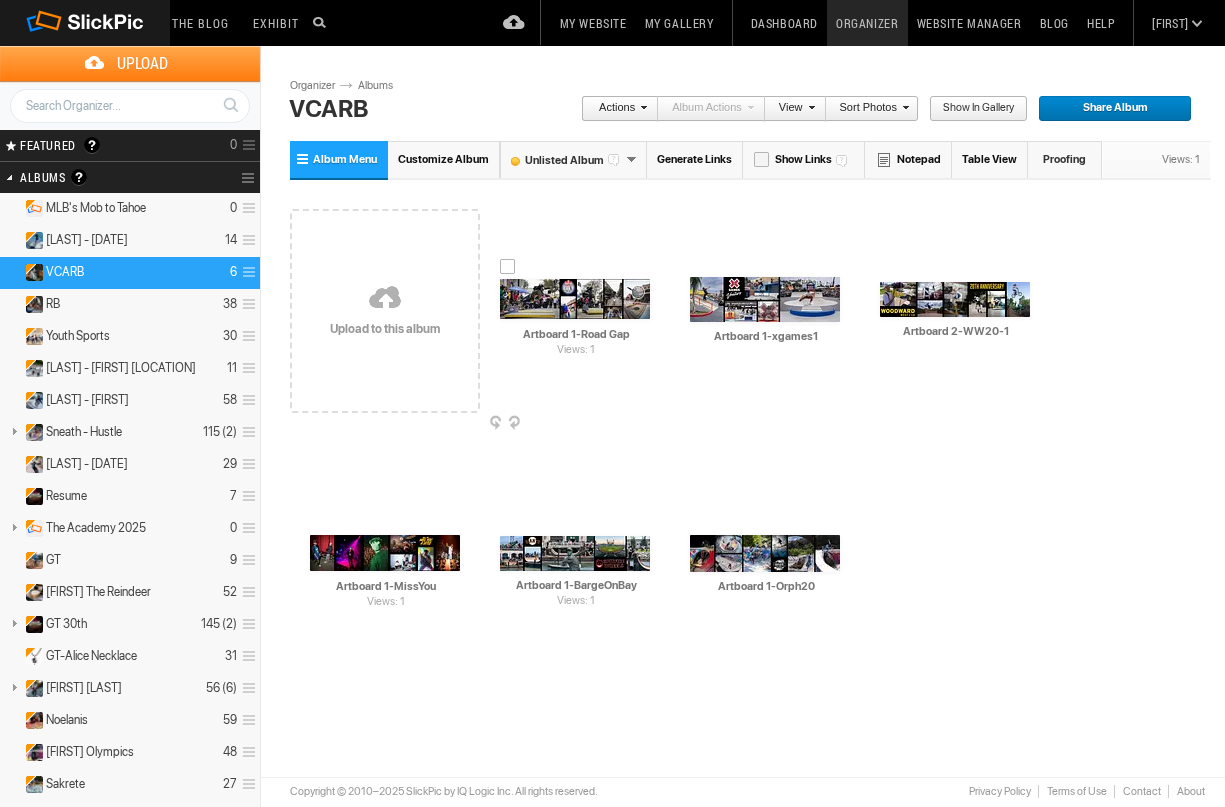 click at bounding box center (575, 299) 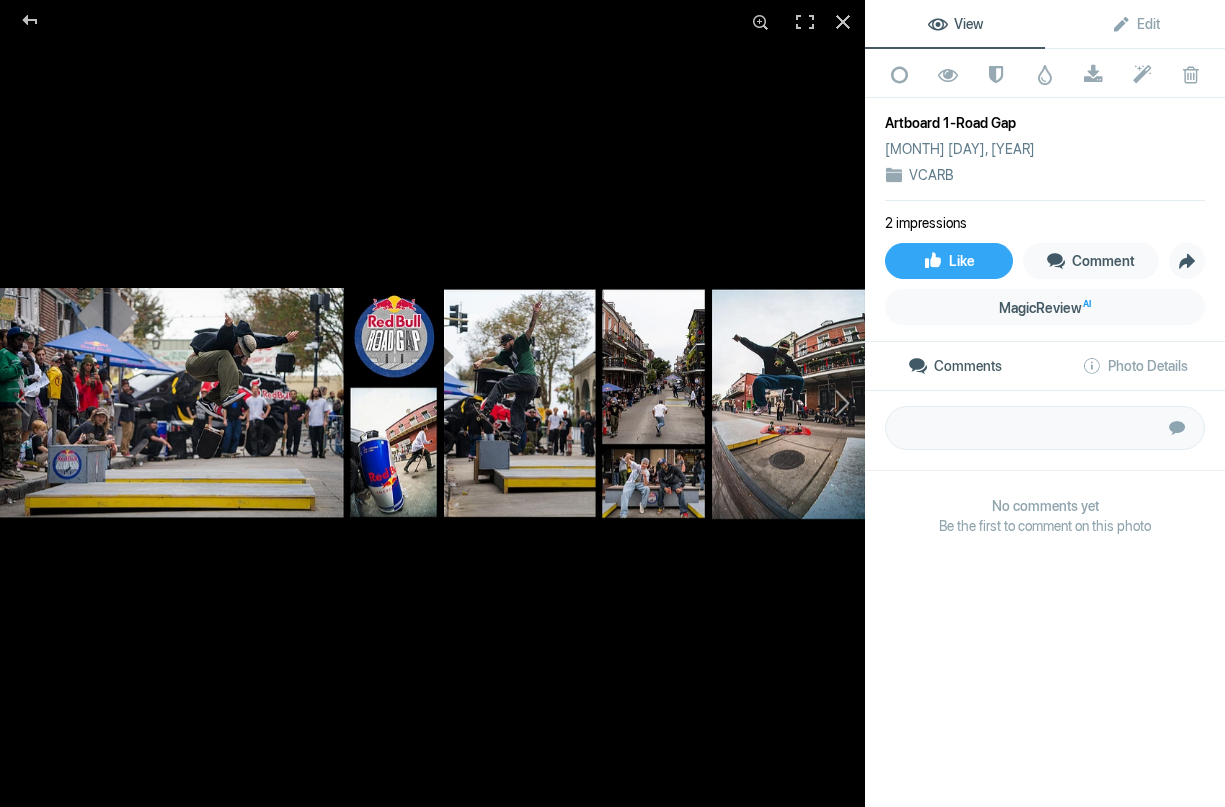 click 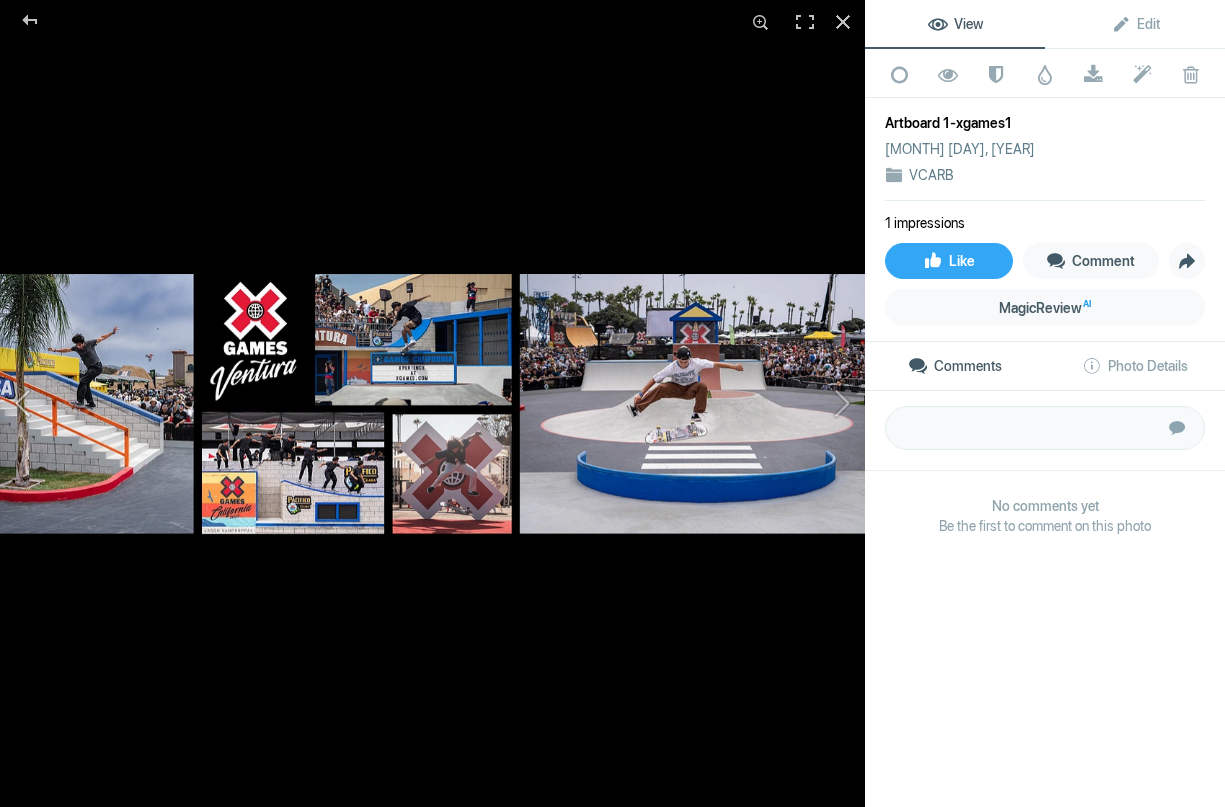 click 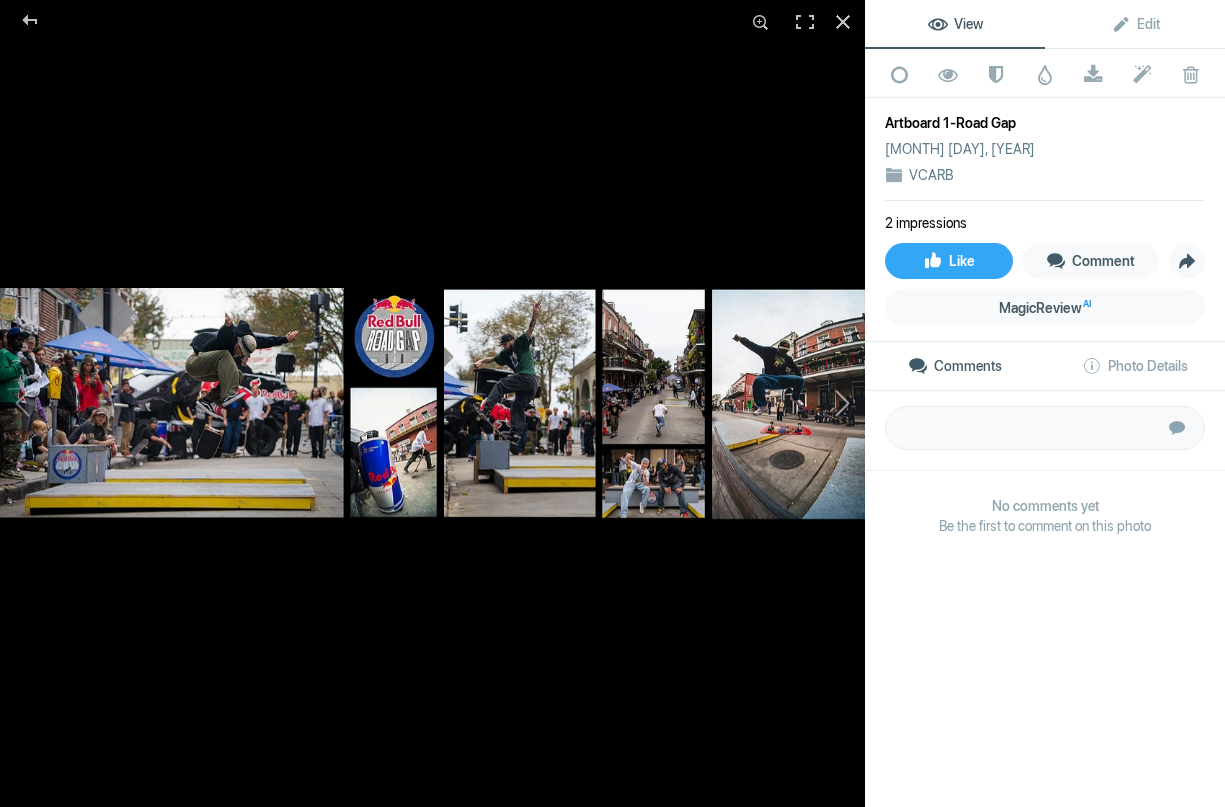click 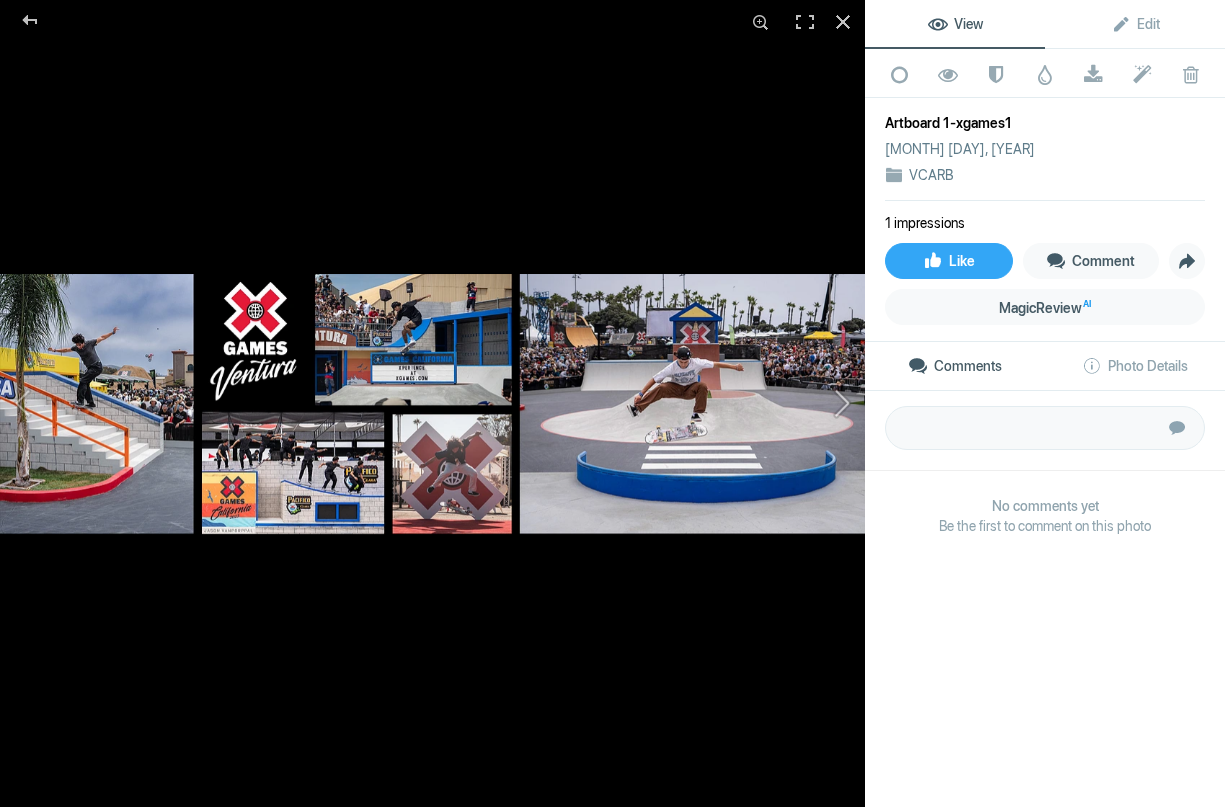 click 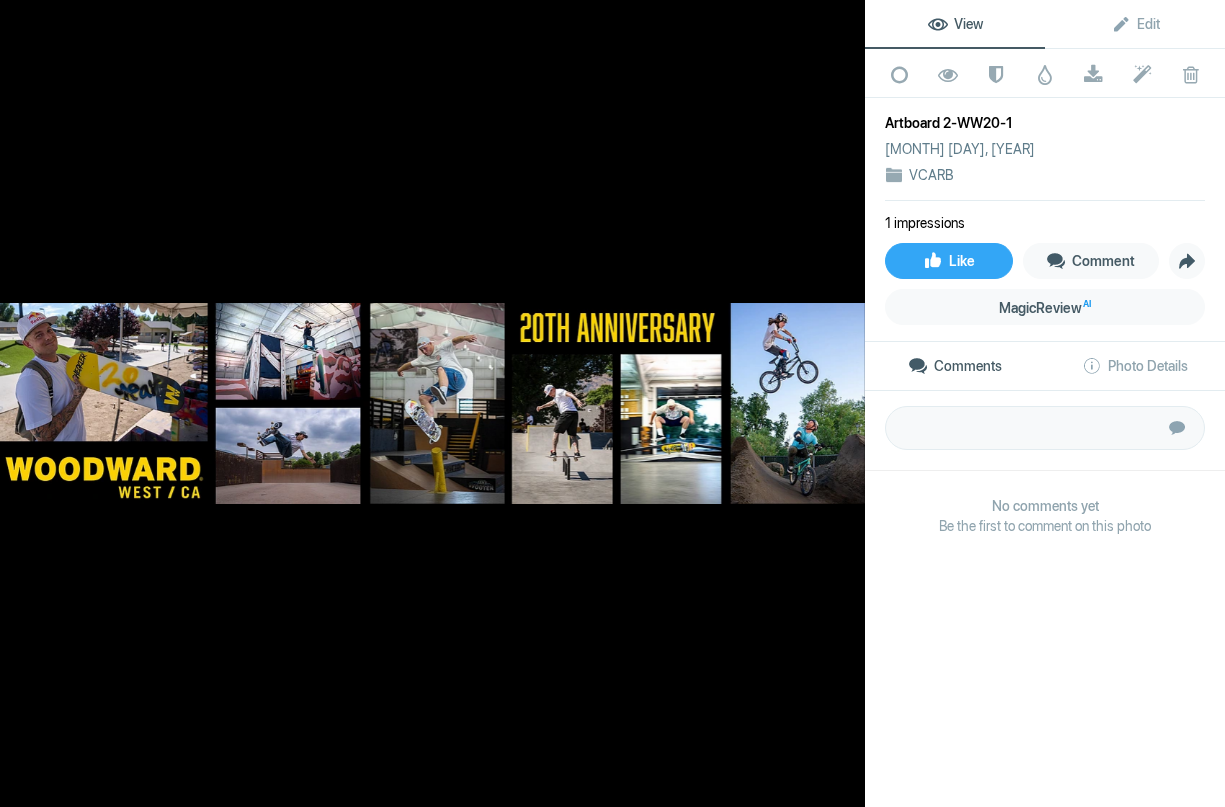 click 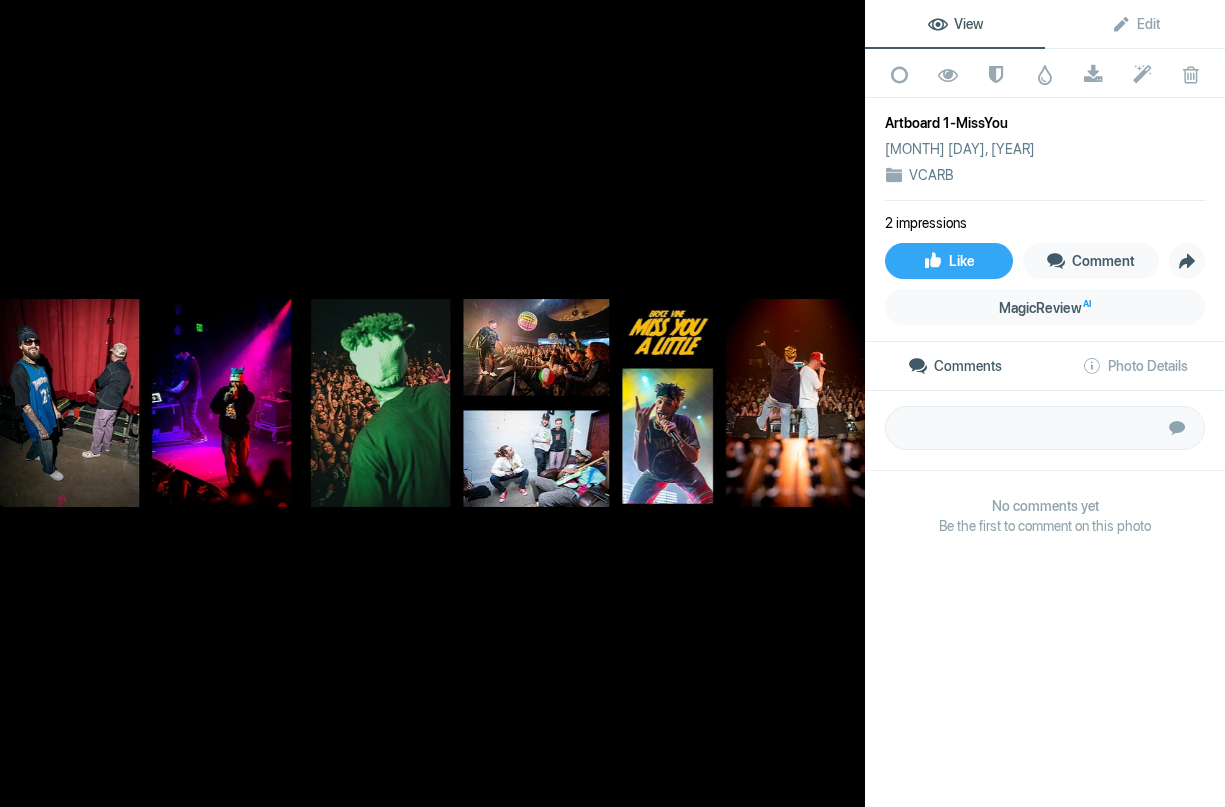 click 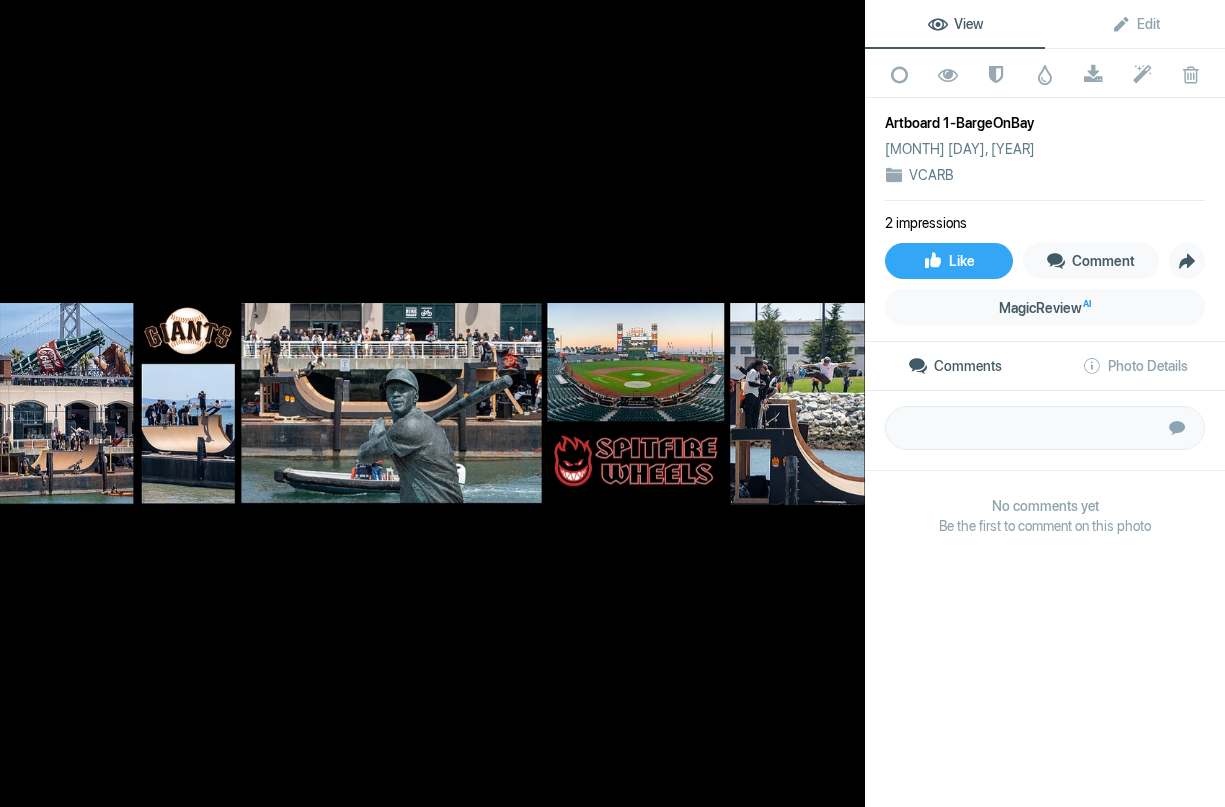 click 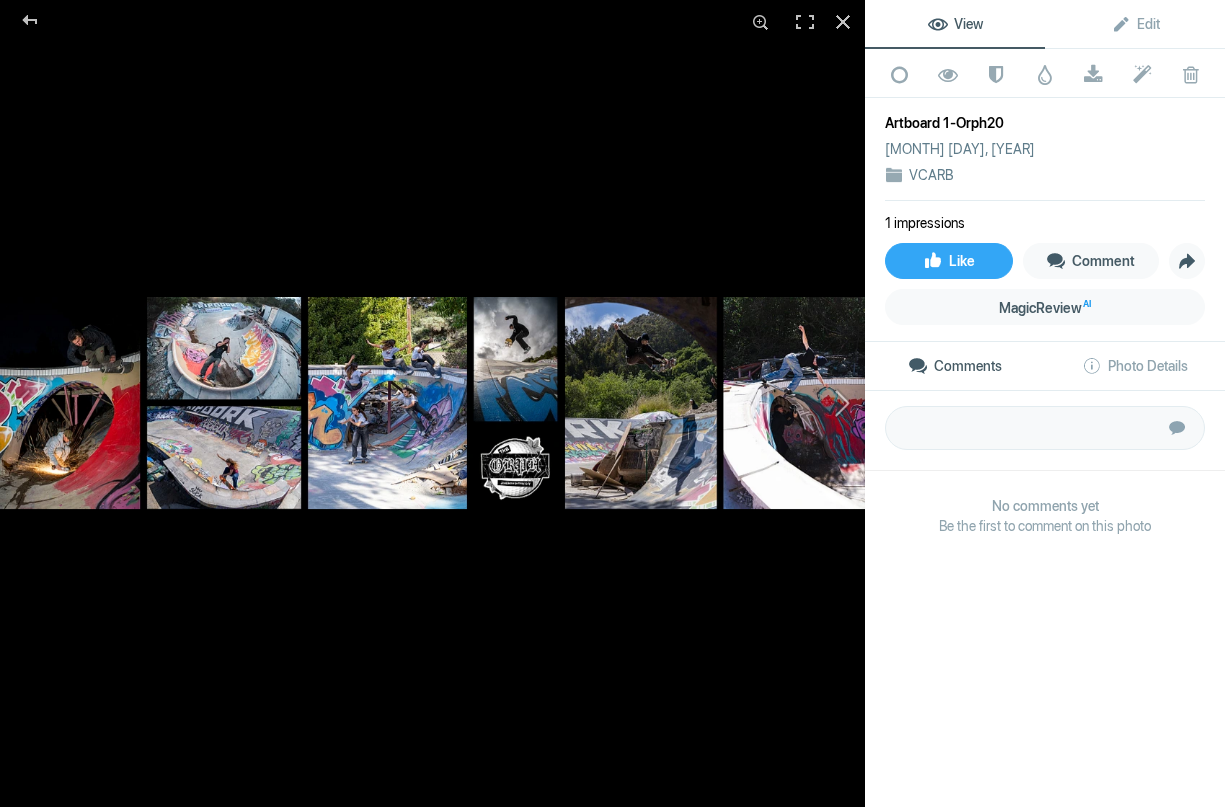 click 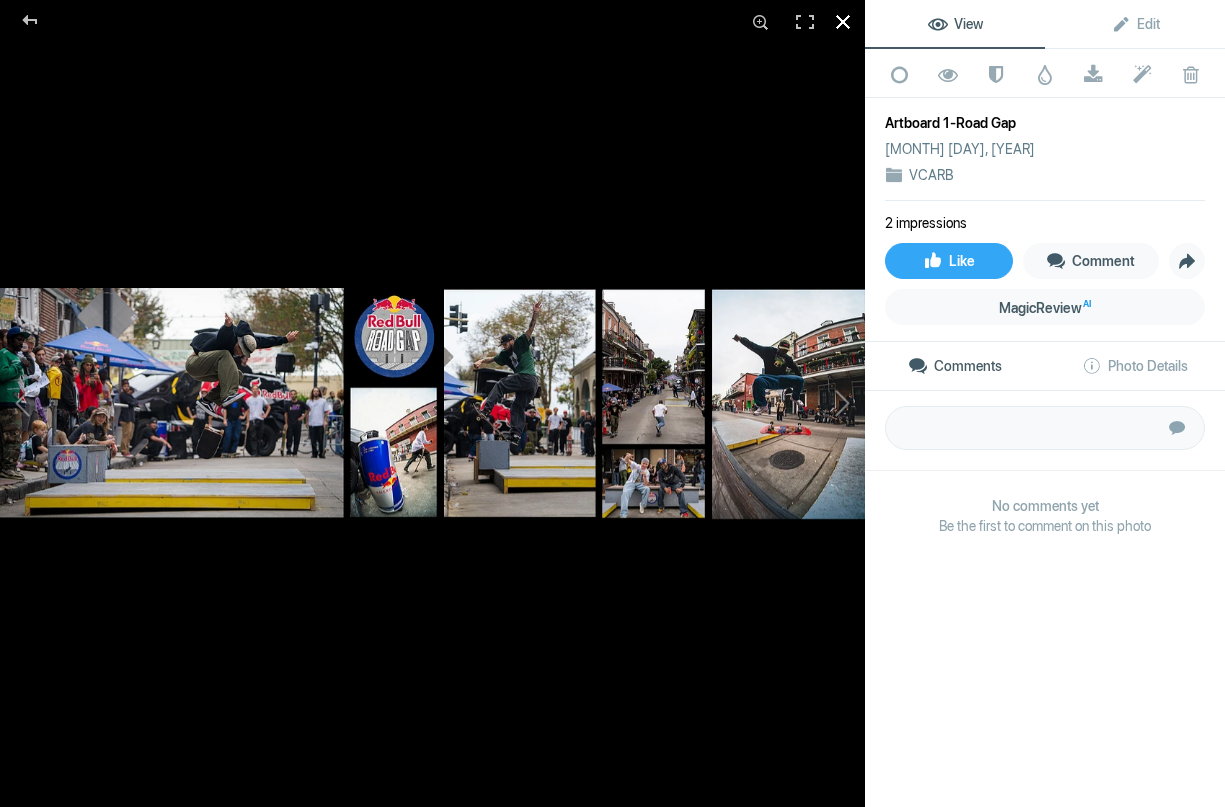 click 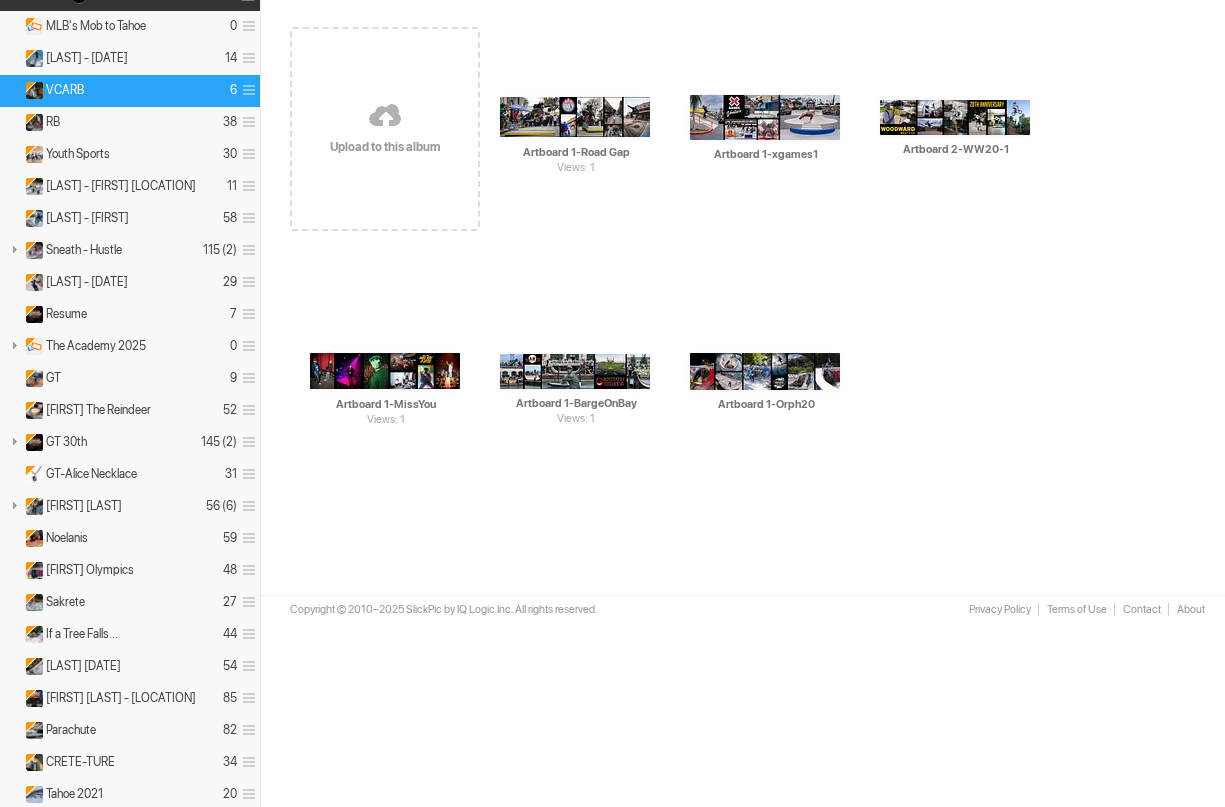 scroll, scrollTop: 193, scrollLeft: 0, axis: vertical 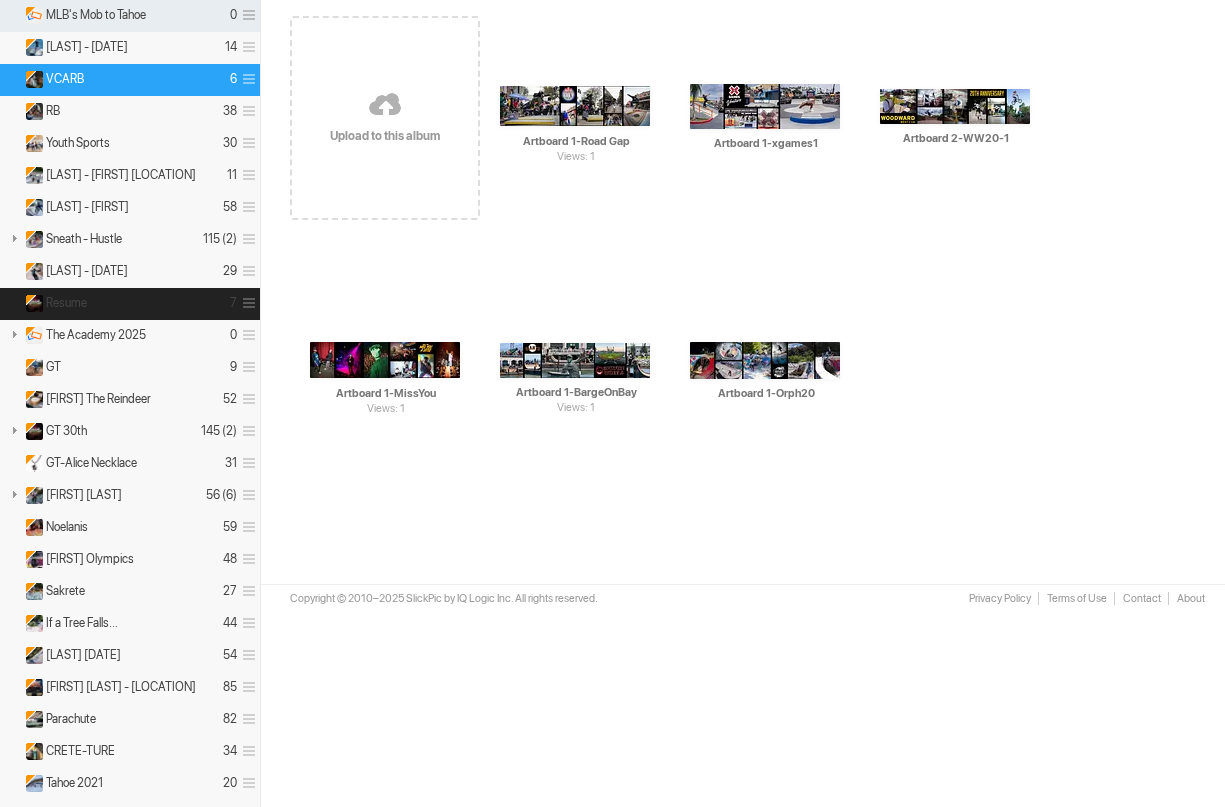 click on "Resume" at bounding box center [66, 303] 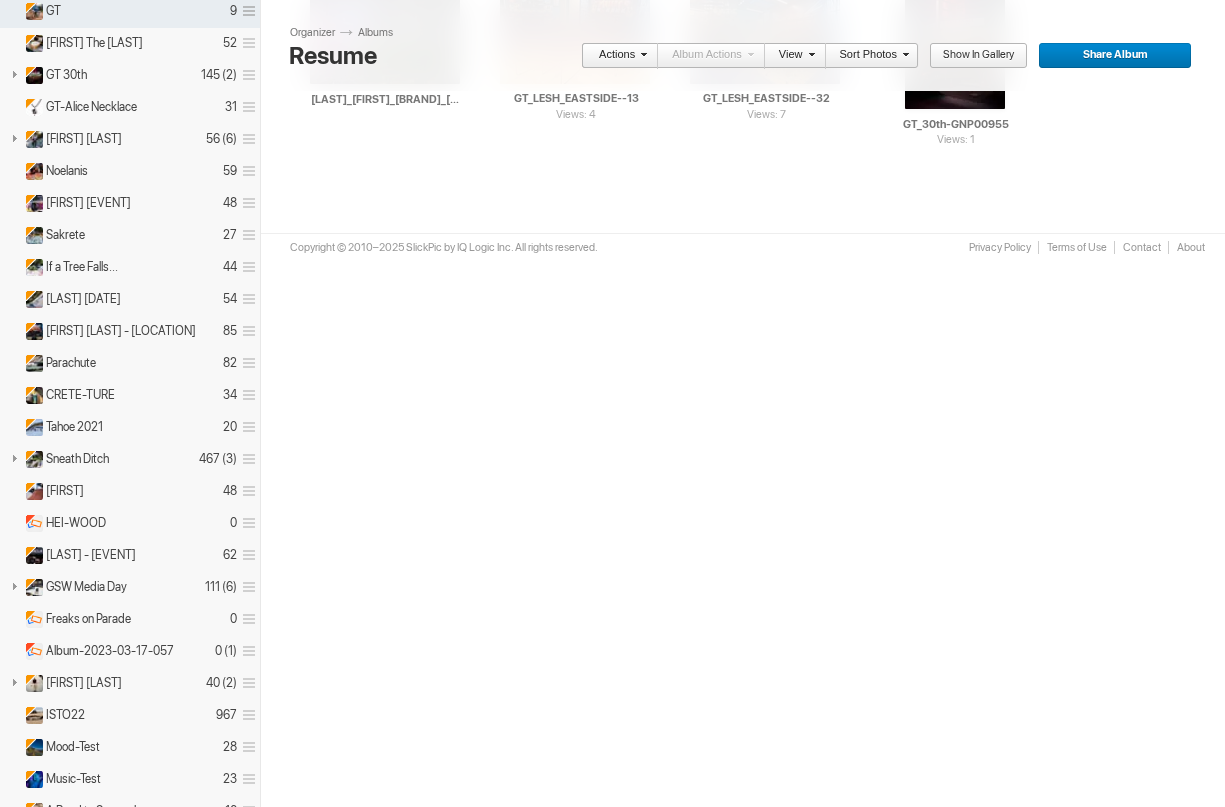 scroll, scrollTop: 549, scrollLeft: 0, axis: vertical 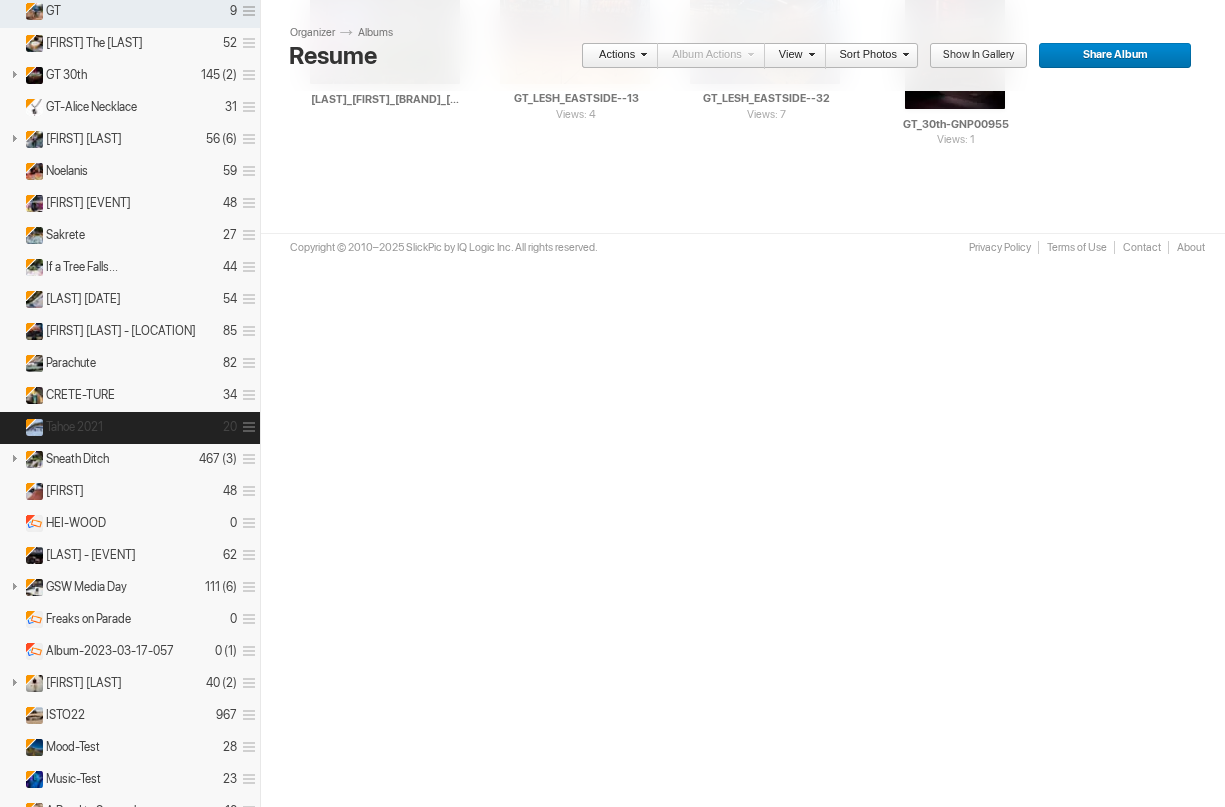 click on "Tahoe 2021" at bounding box center [74, 427] 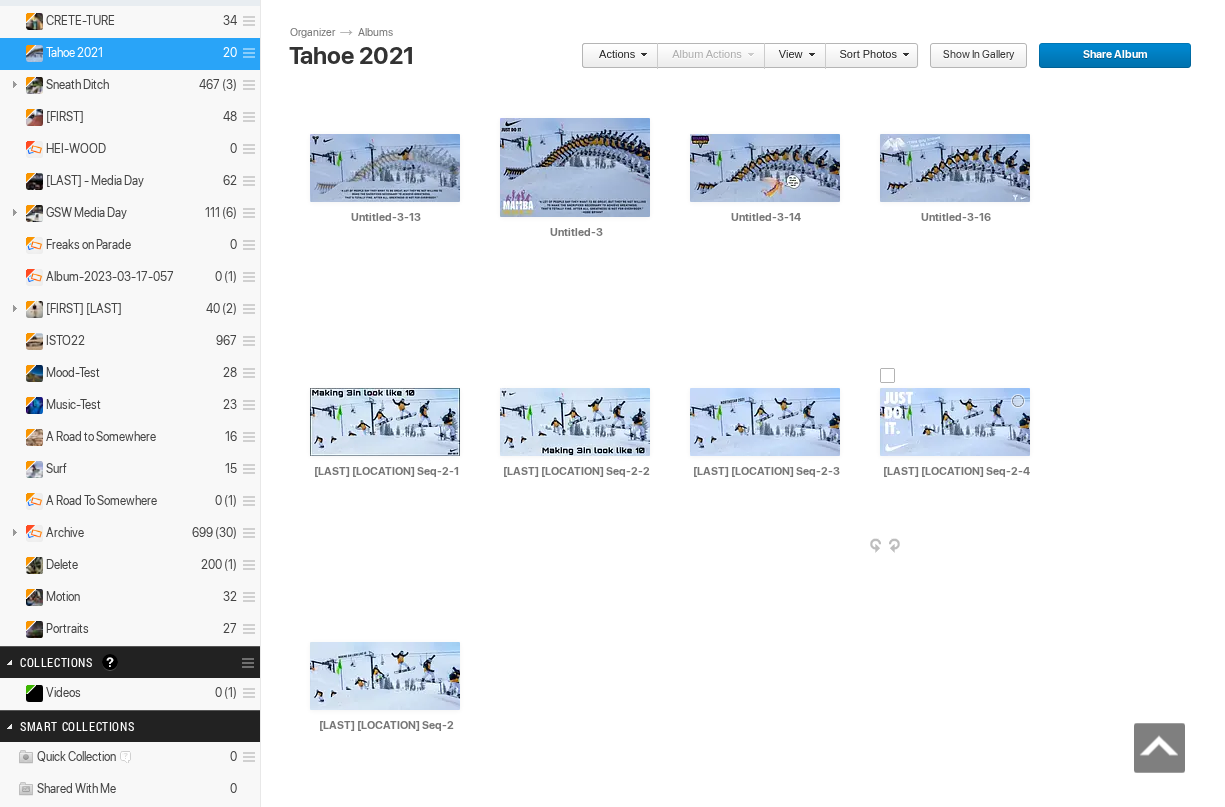 scroll, scrollTop: 923, scrollLeft: 0, axis: vertical 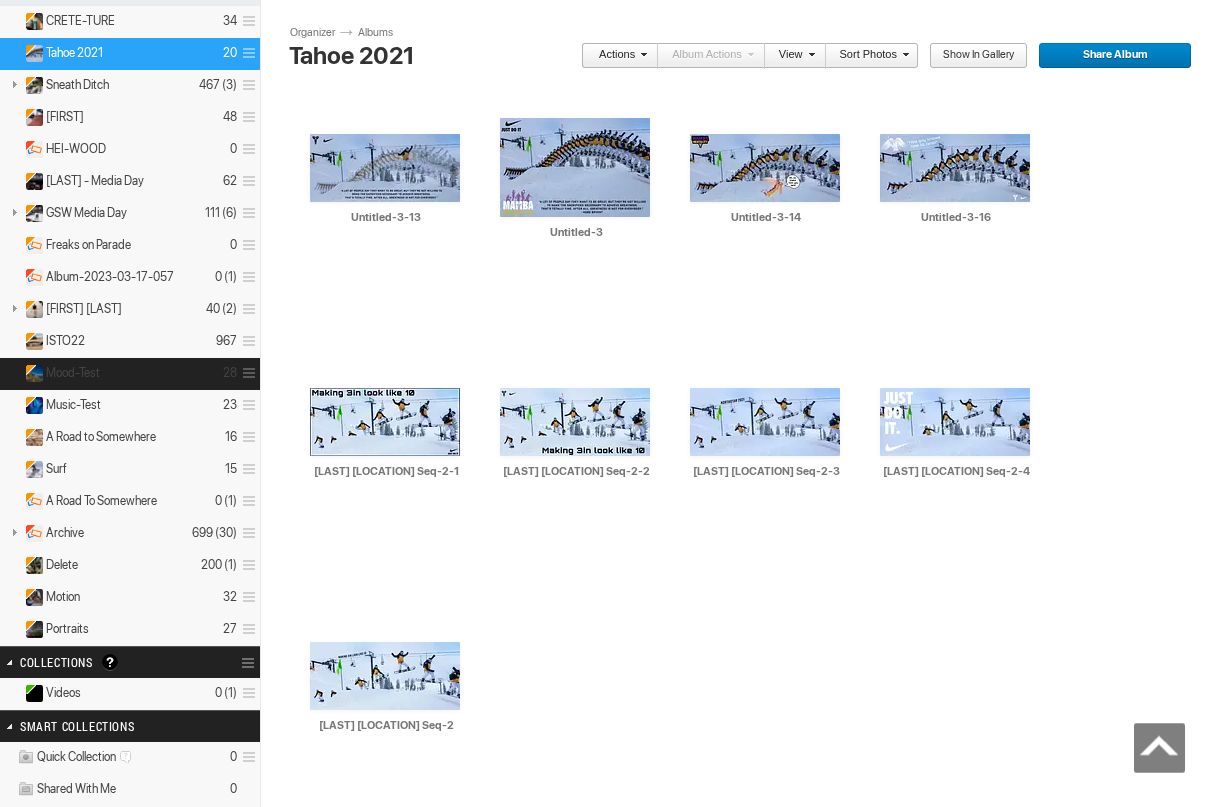 click on "Mood-Test
28" at bounding box center (130, 374) 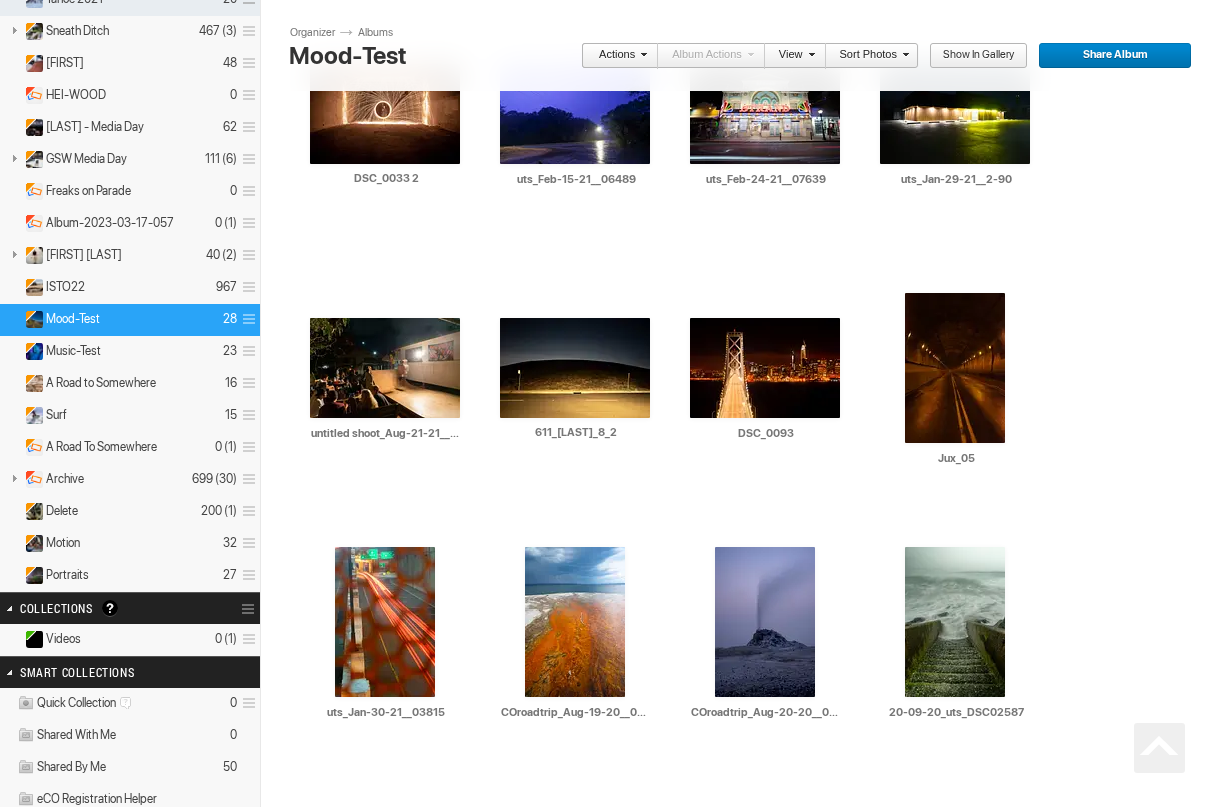 scroll, scrollTop: 1073, scrollLeft: 0, axis: vertical 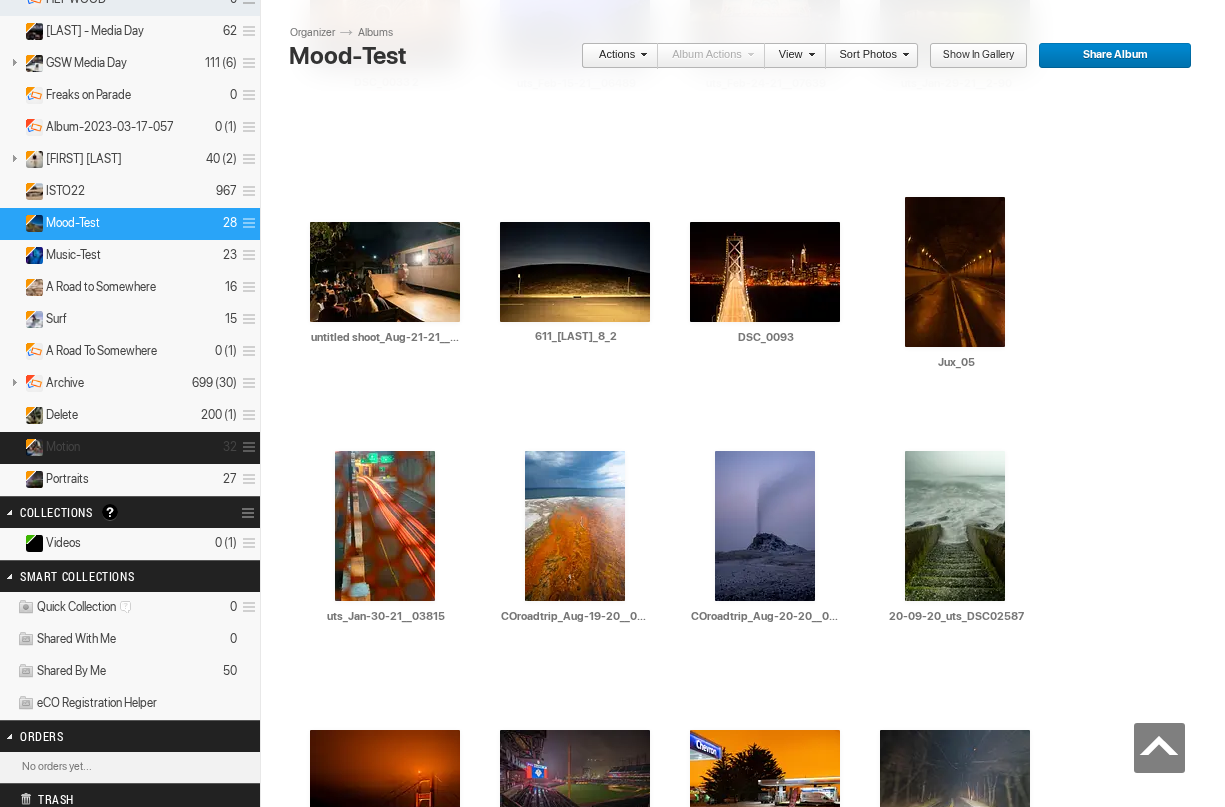 click on "Motion
32" at bounding box center [130, 448] 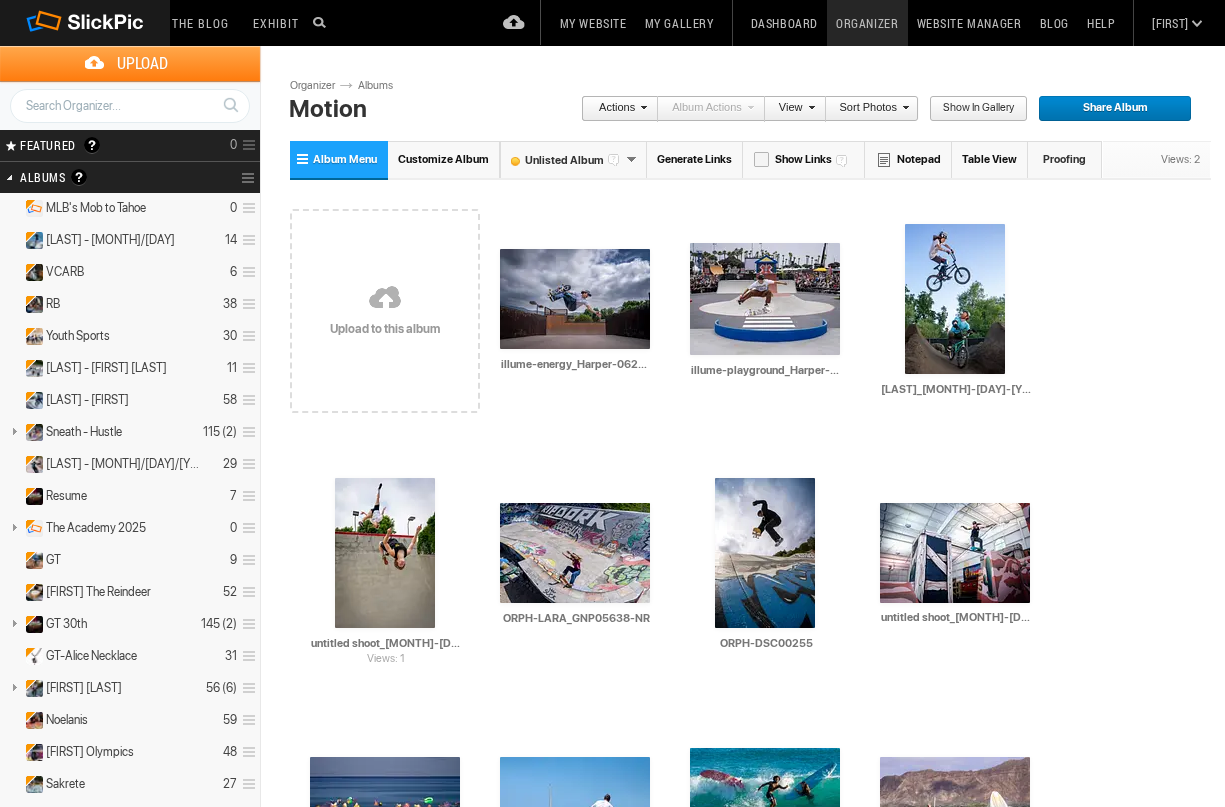 scroll, scrollTop: 0, scrollLeft: 0, axis: both 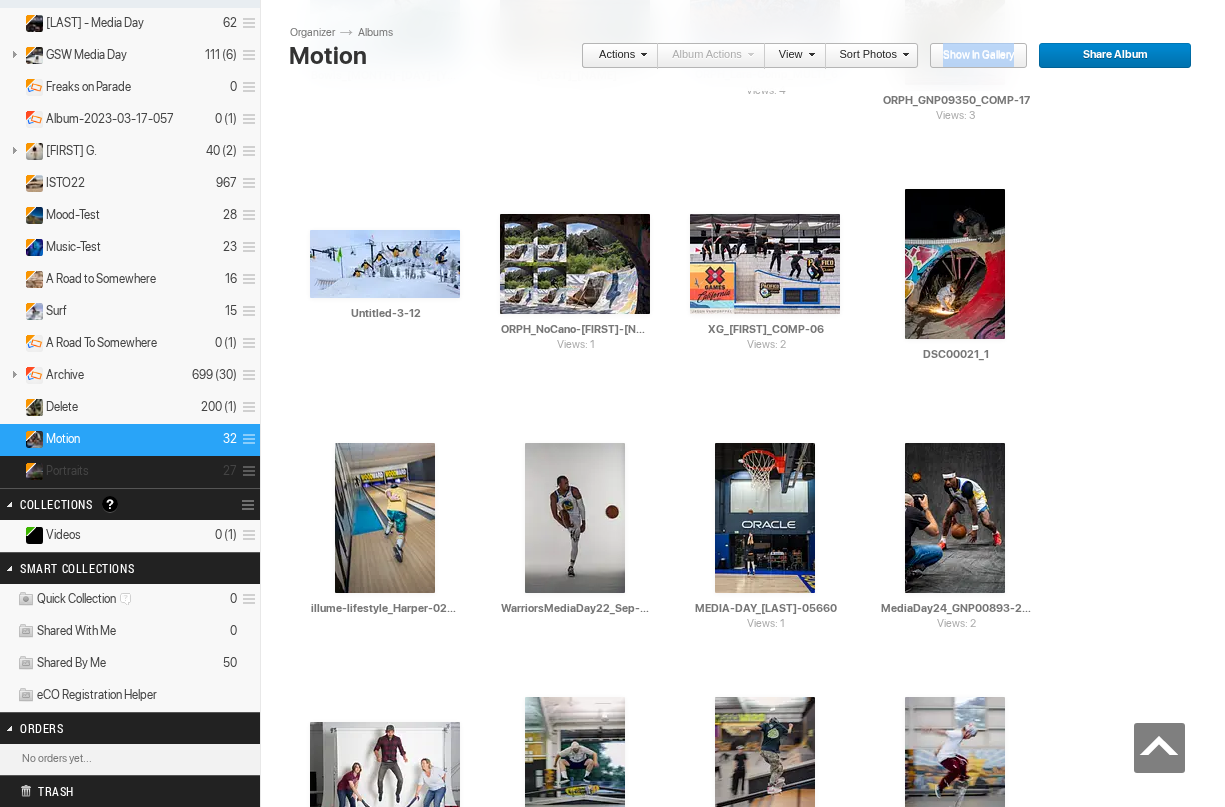 click on "Portraits
[NUMBER]" at bounding box center (130, 472) 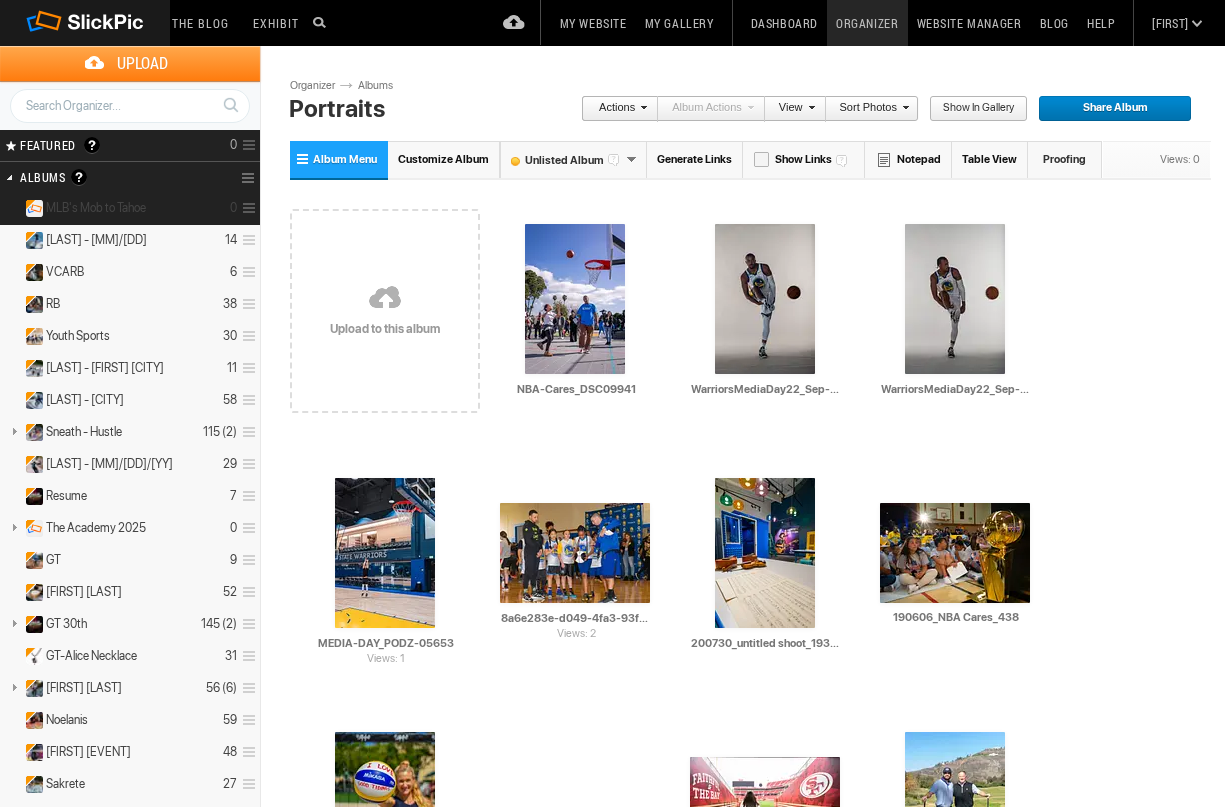 scroll, scrollTop: 0, scrollLeft: 0, axis: both 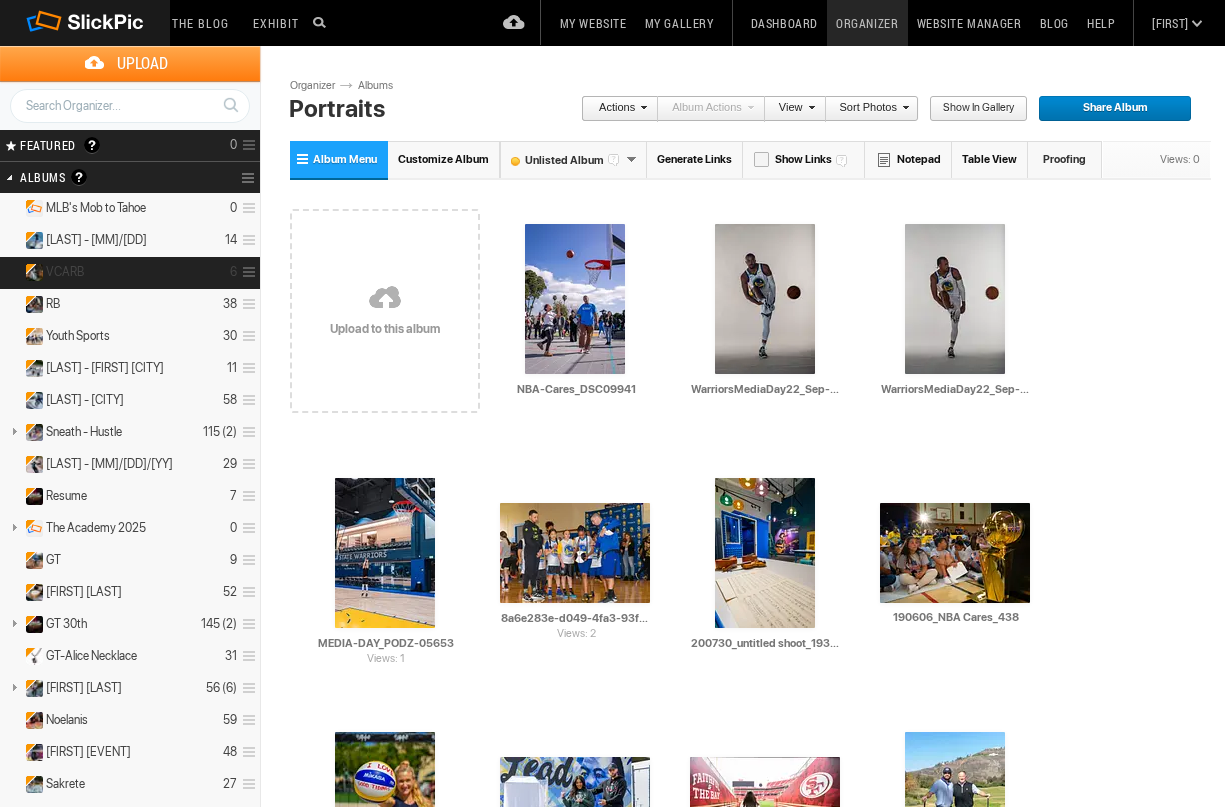 click on "VCARB
6" at bounding box center [130, 273] 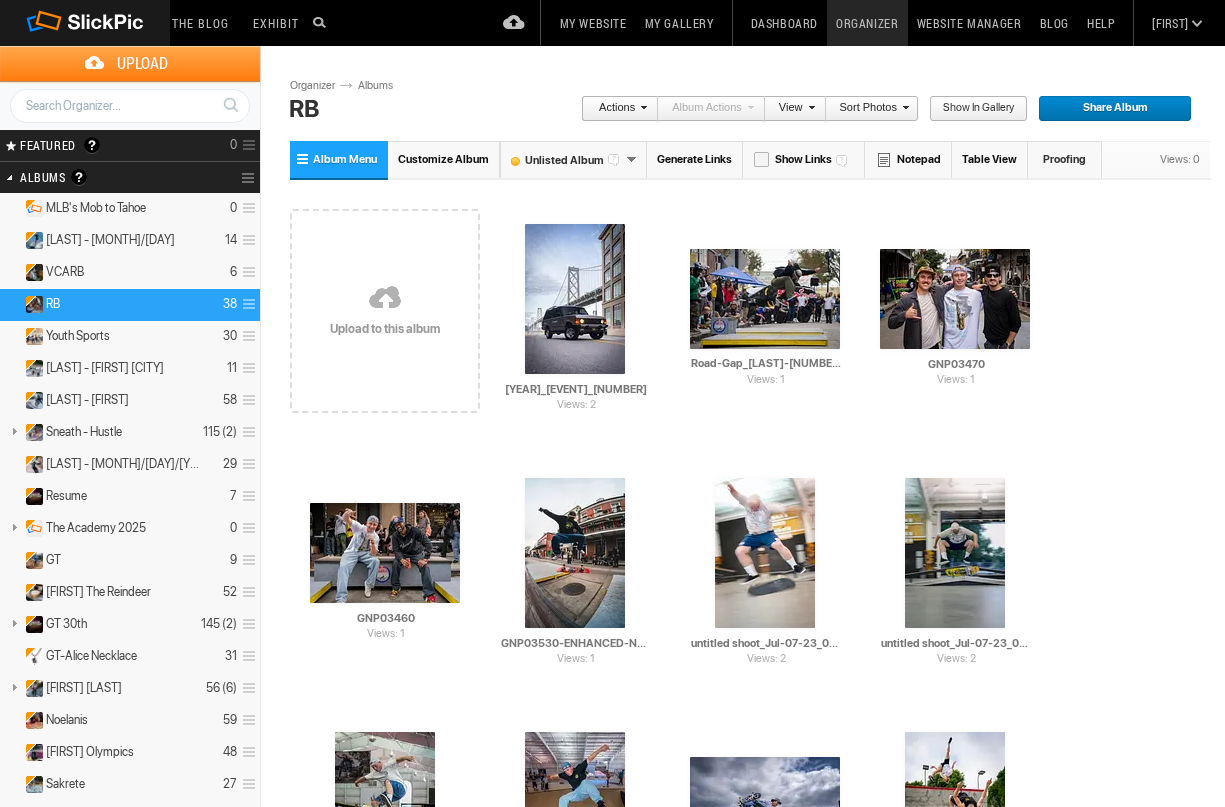 scroll, scrollTop: 0, scrollLeft: 0, axis: both 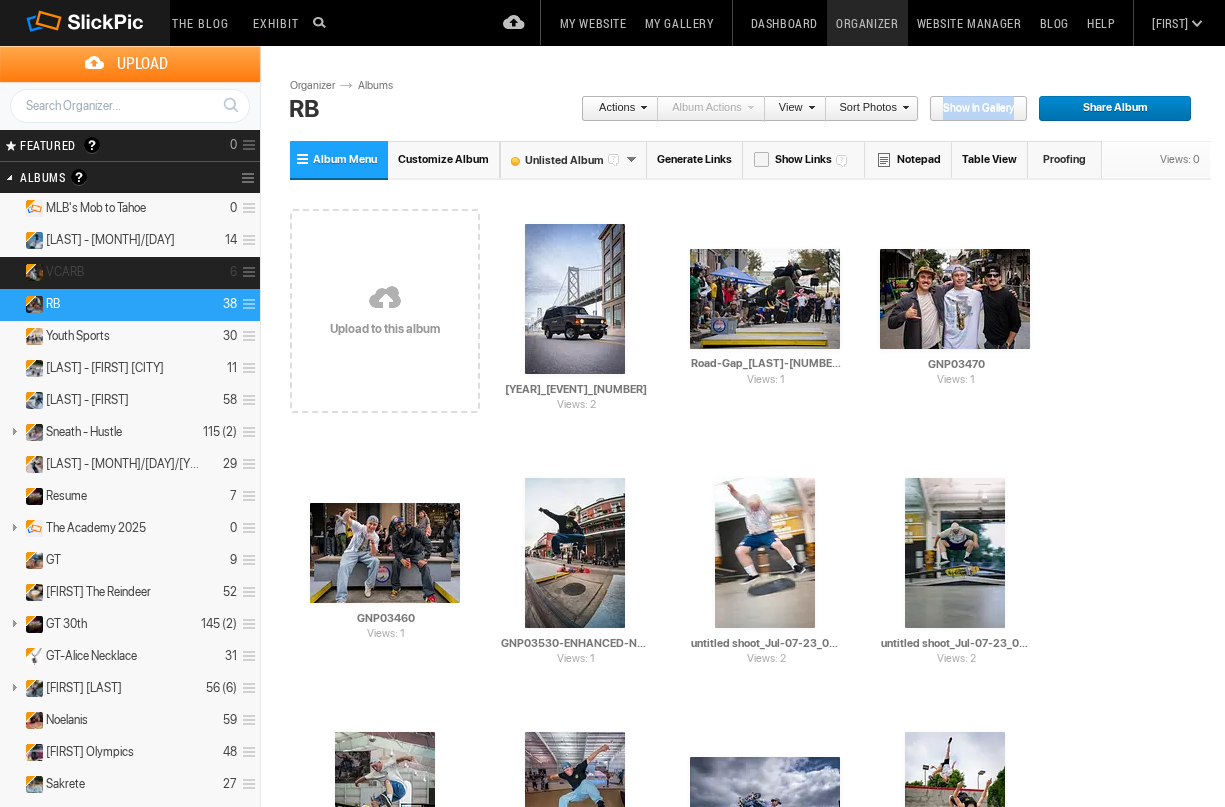 click on "VCARB
6" at bounding box center [130, 273] 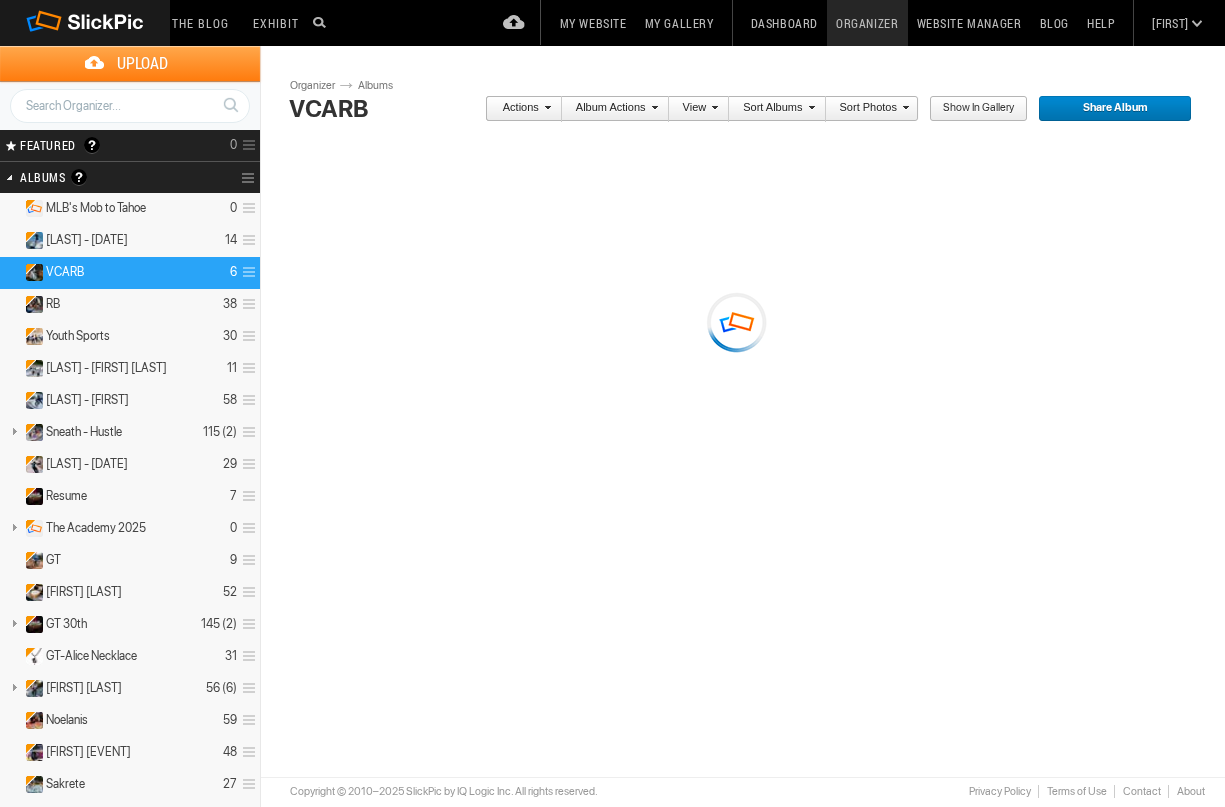 scroll, scrollTop: 0, scrollLeft: 0, axis: both 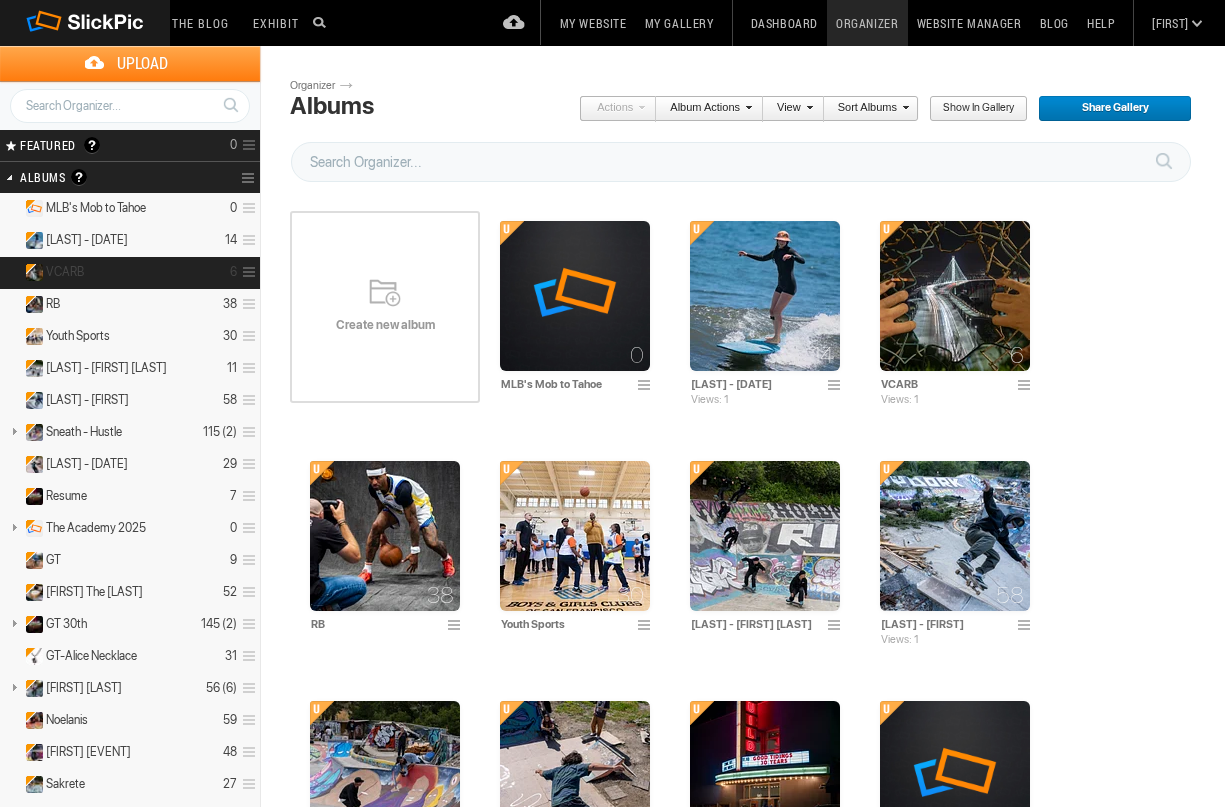 click on "VCARB
6" at bounding box center [130, 273] 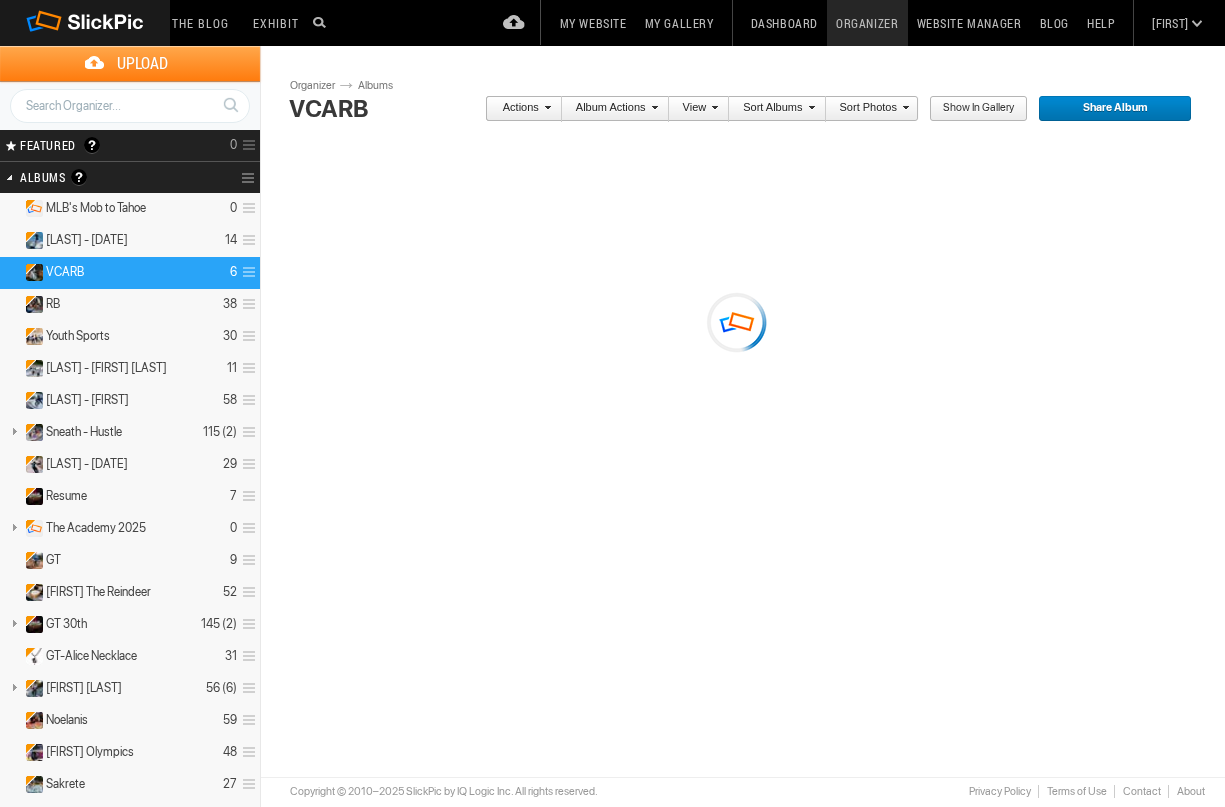 scroll, scrollTop: 0, scrollLeft: 0, axis: both 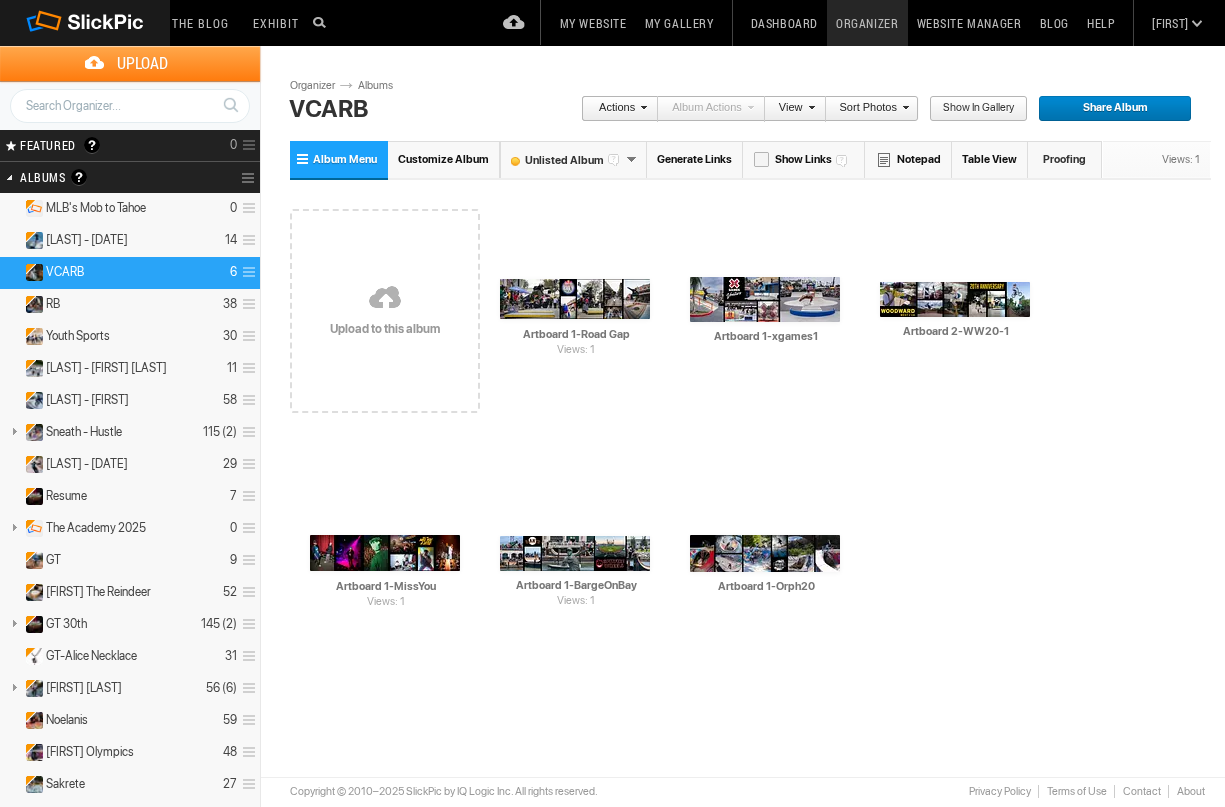 click on "Share Album" at bounding box center [1108, 109] 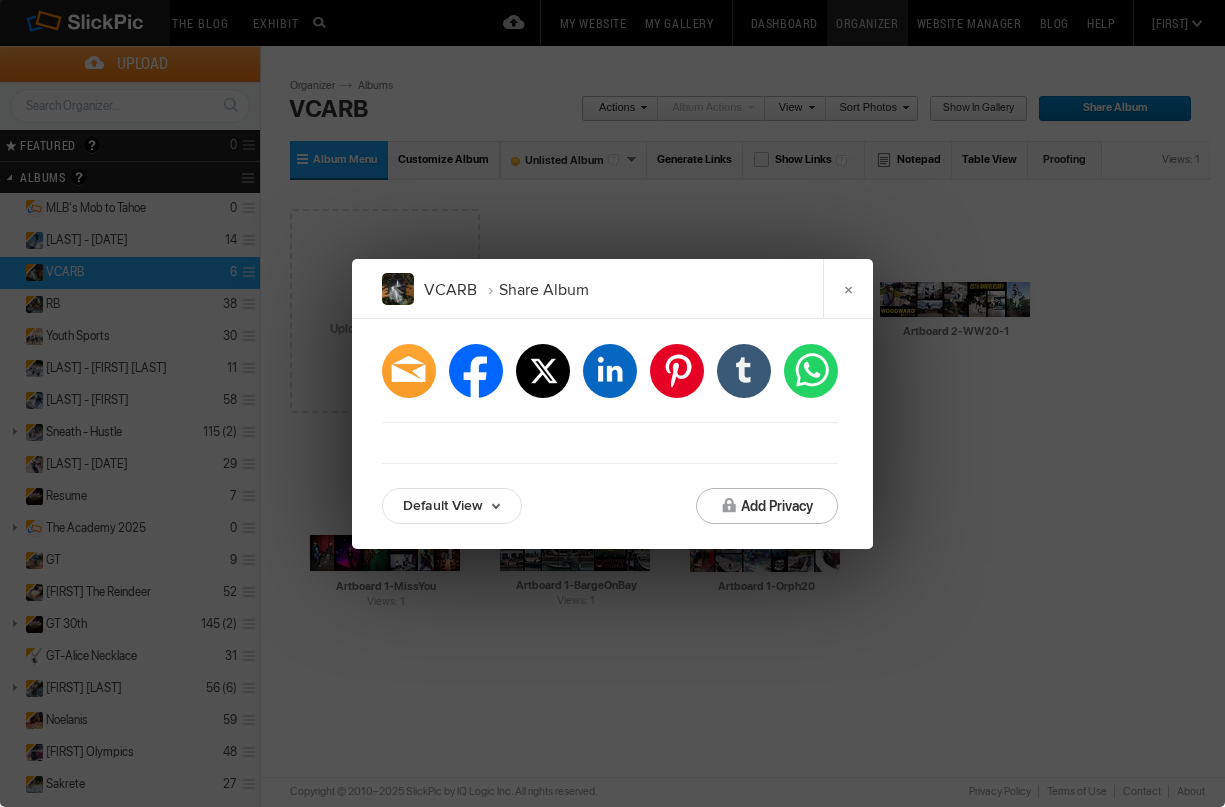 type on "https://harperphotography.slickpic.com/go/vcarb" 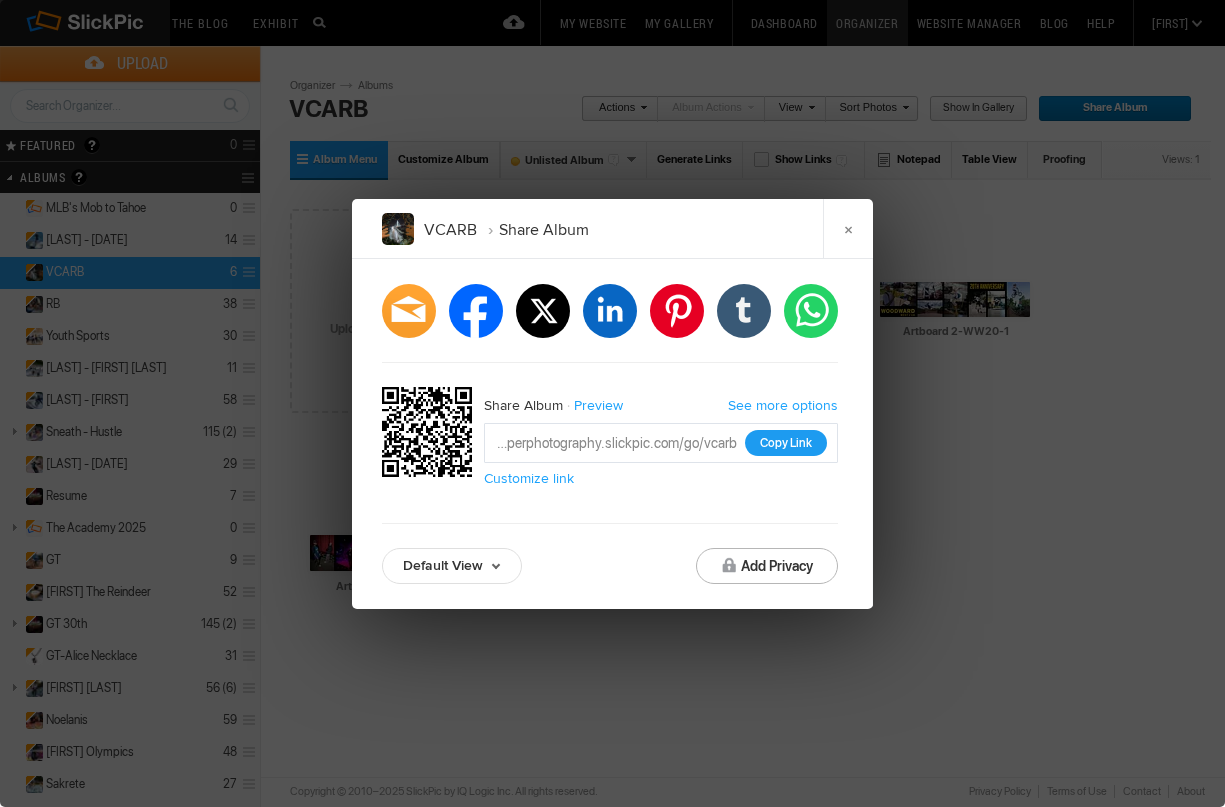 click on "Copy Link" 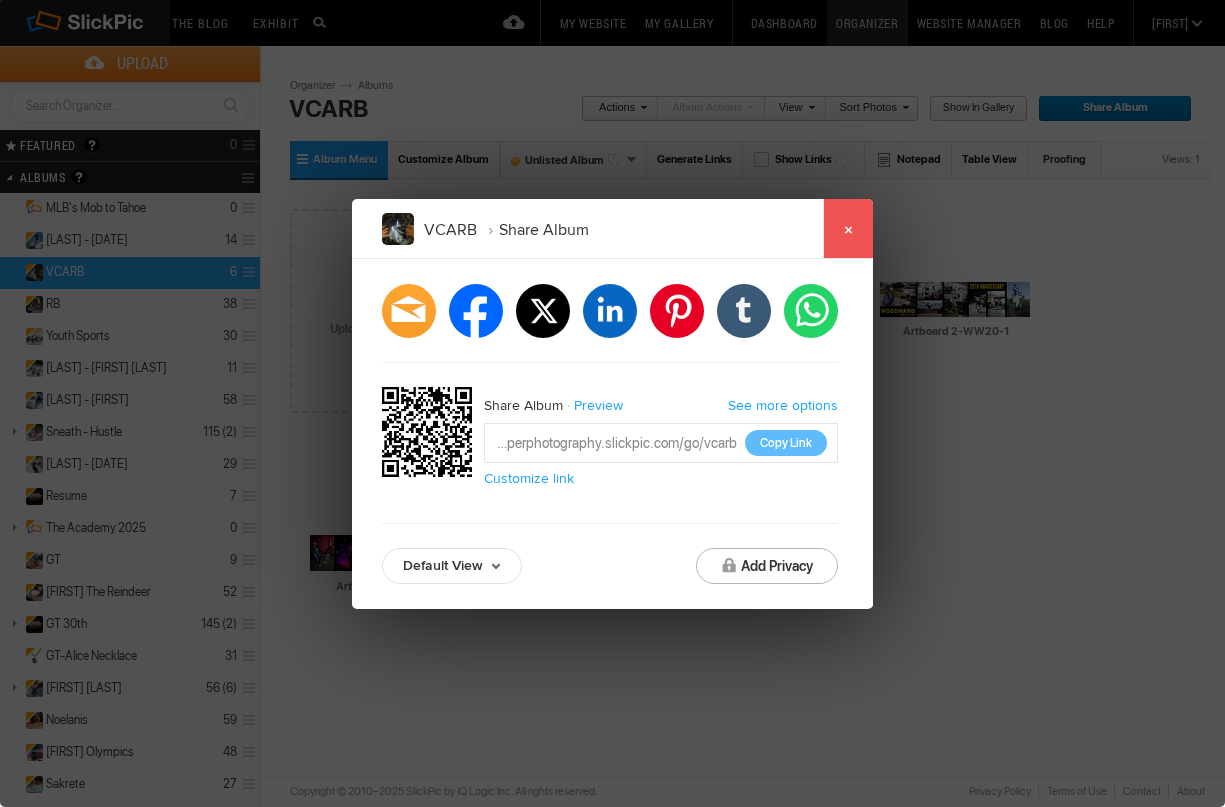 click on "×" 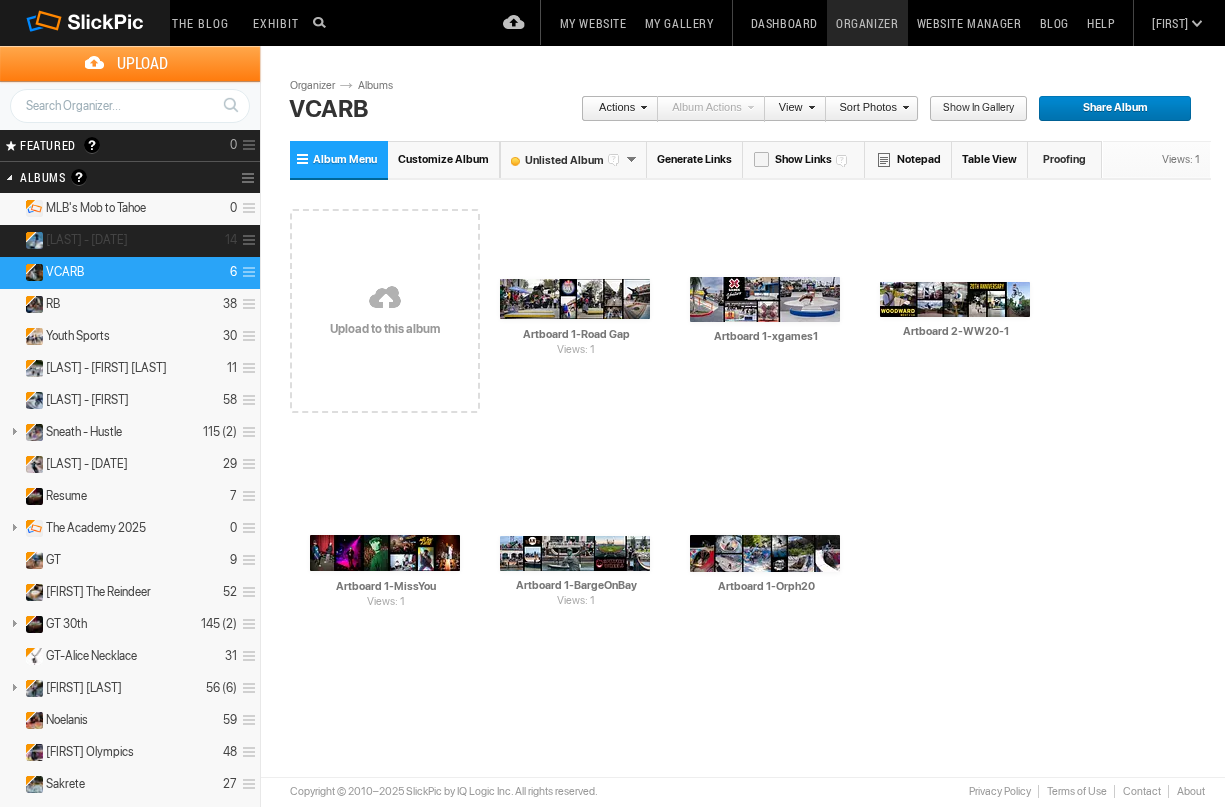 click on "[LAST] - [DATE]" at bounding box center [87, 240] 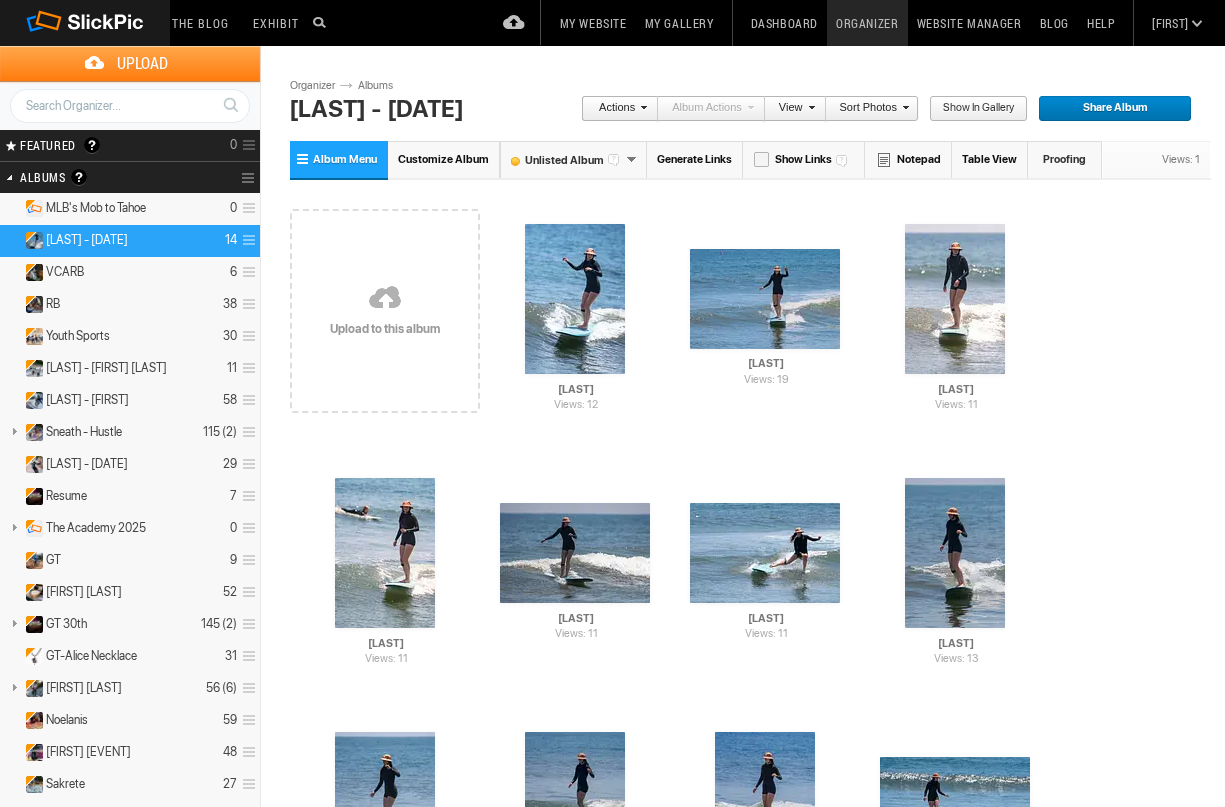 scroll, scrollTop: 0, scrollLeft: 0, axis: both 